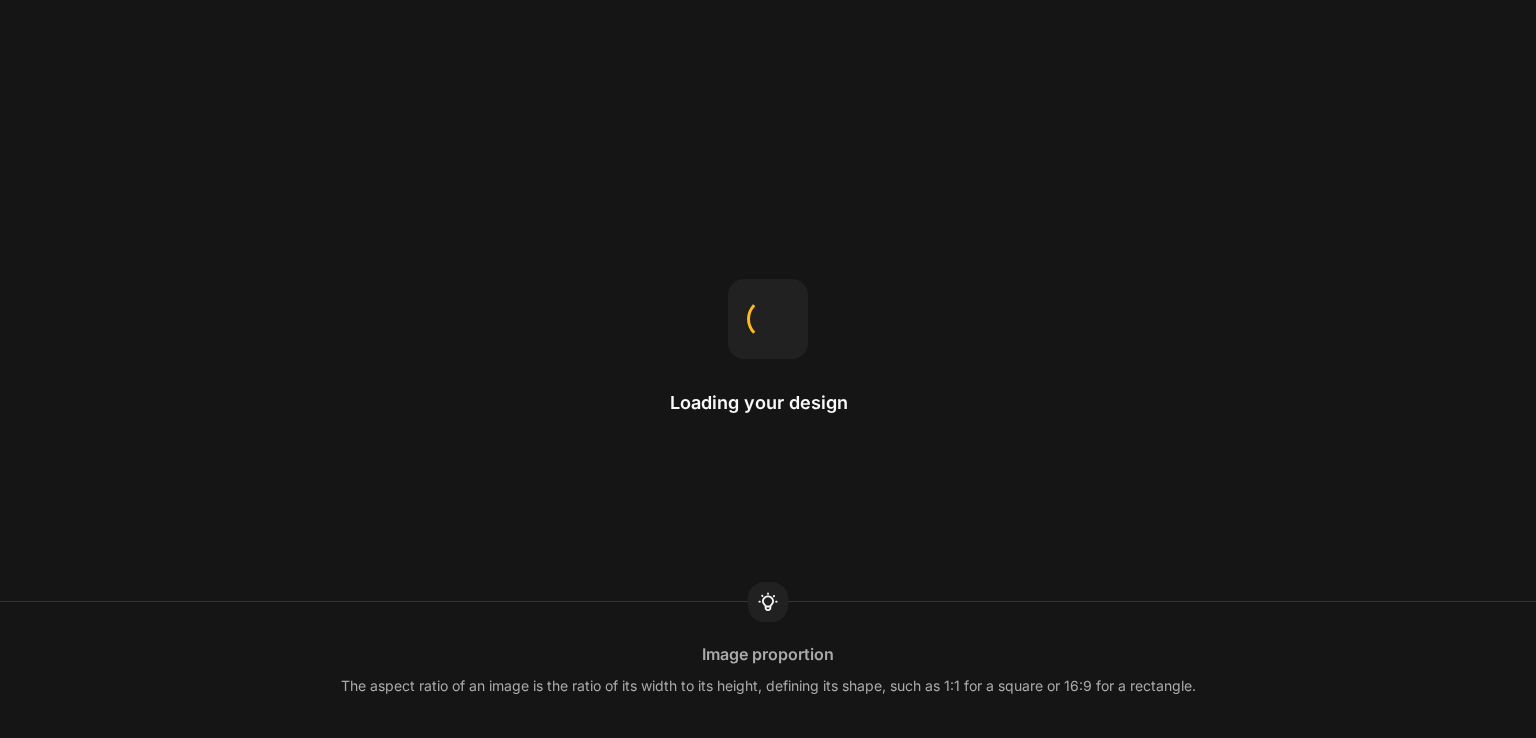 scroll, scrollTop: 0, scrollLeft: 0, axis: both 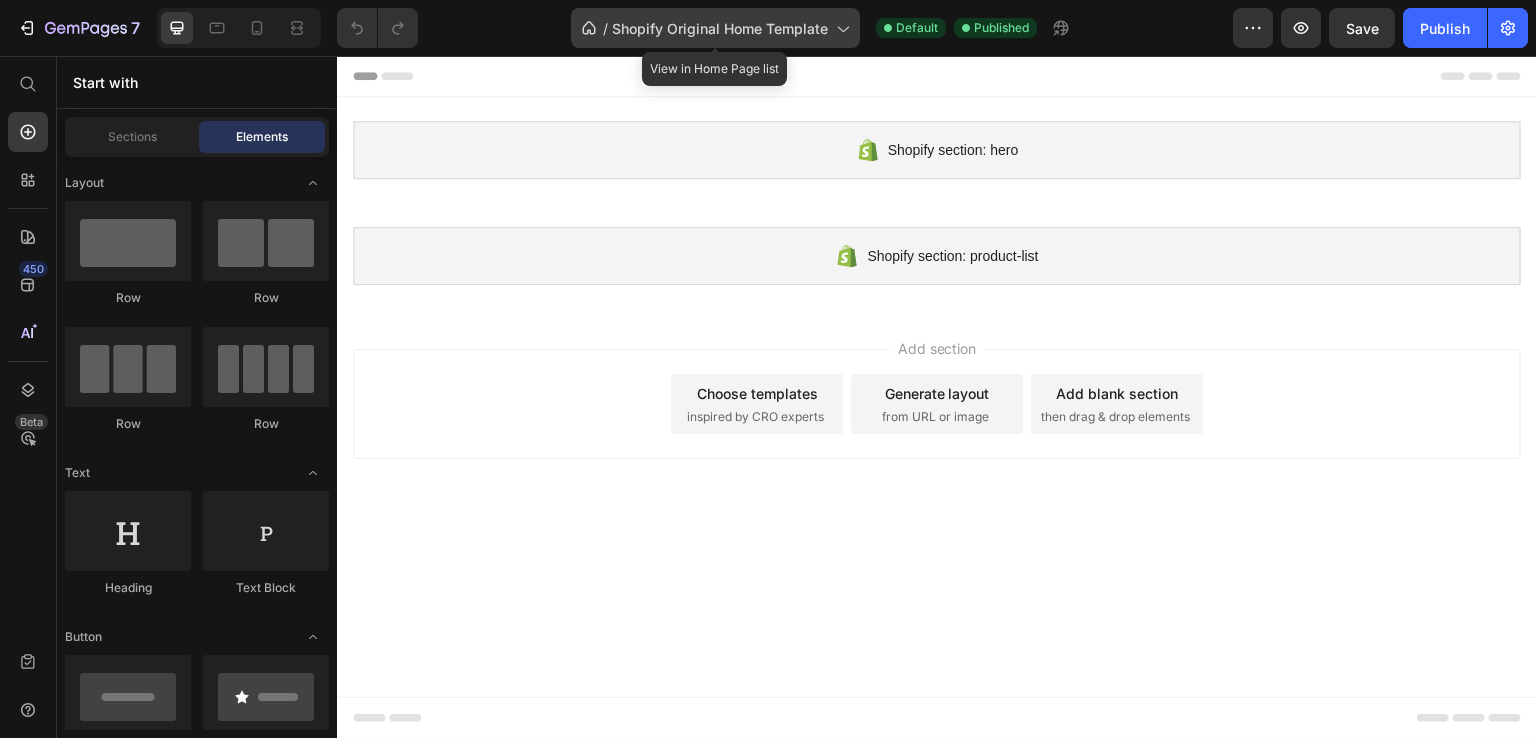 click on "Shopify Original Home Template" at bounding box center (720, 28) 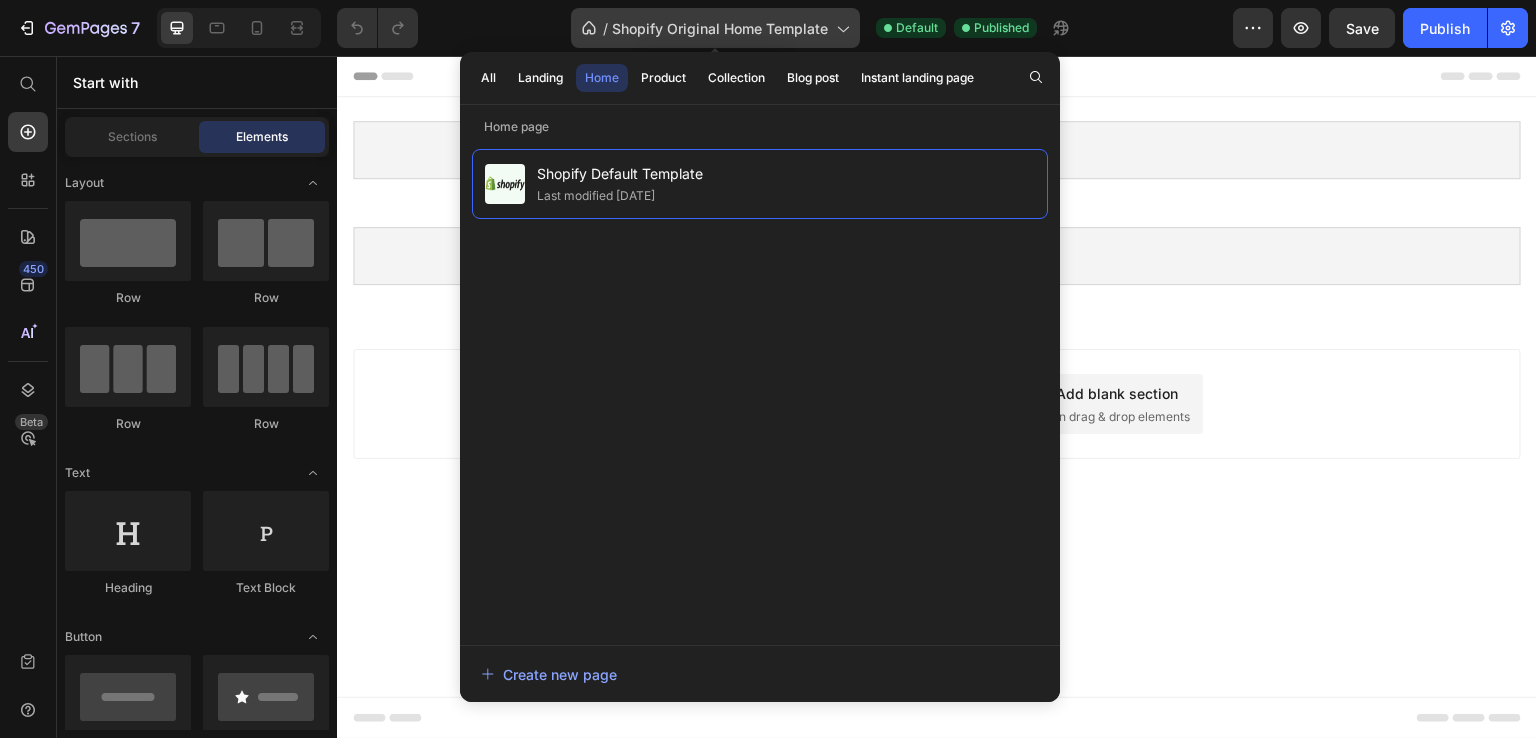 click on "Shopify Original Home Template" at bounding box center [720, 28] 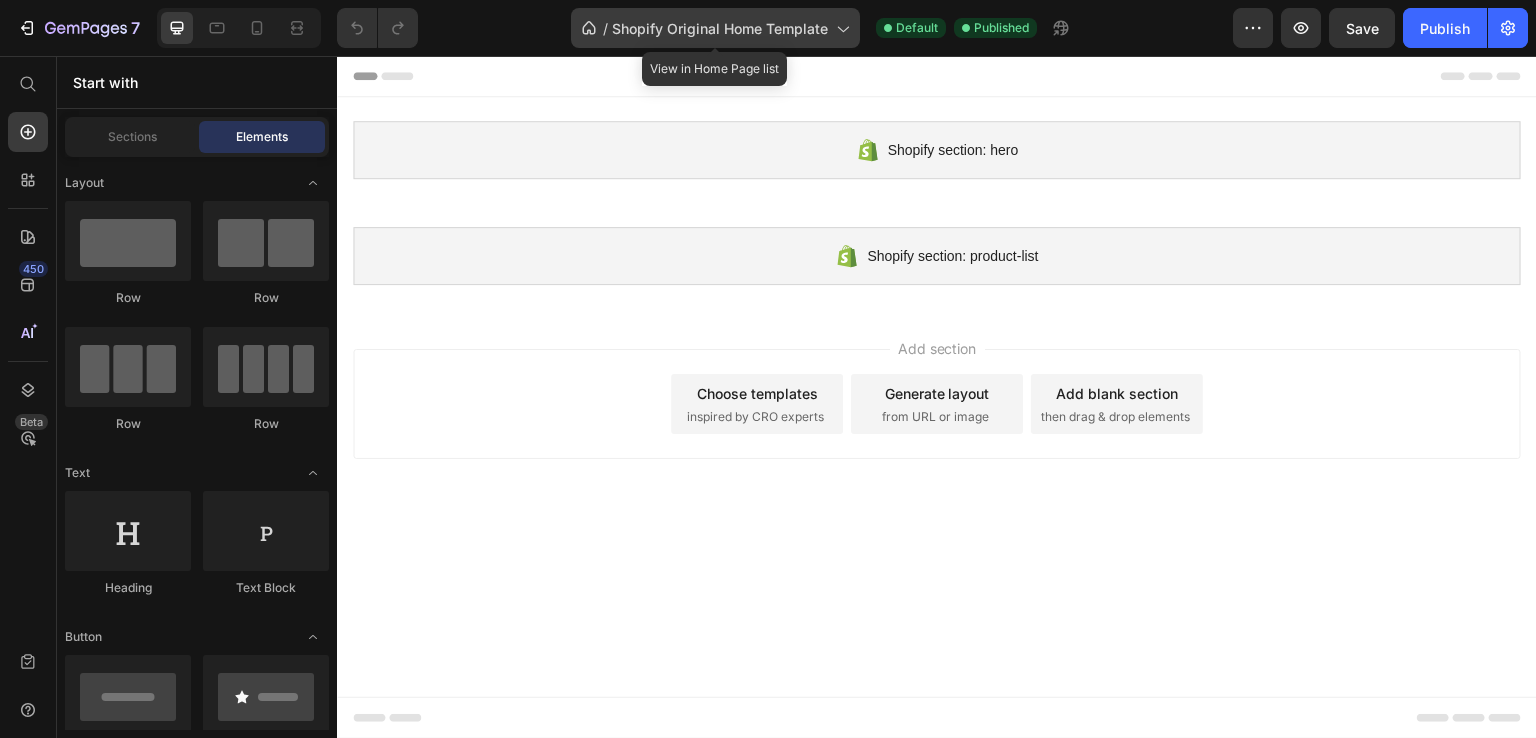 click on "/  Shopify Original Home Template" 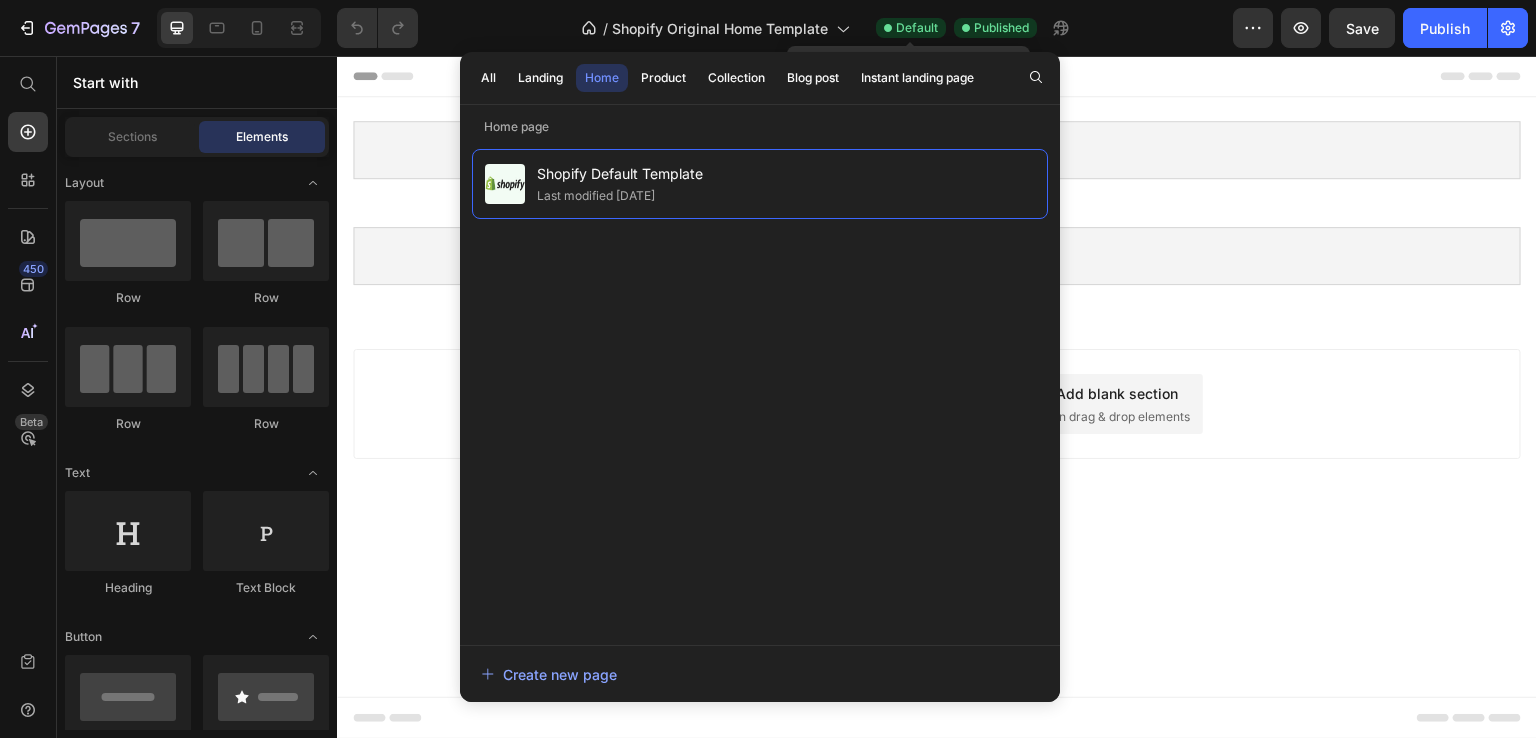 click on "Default" at bounding box center [917, 28] 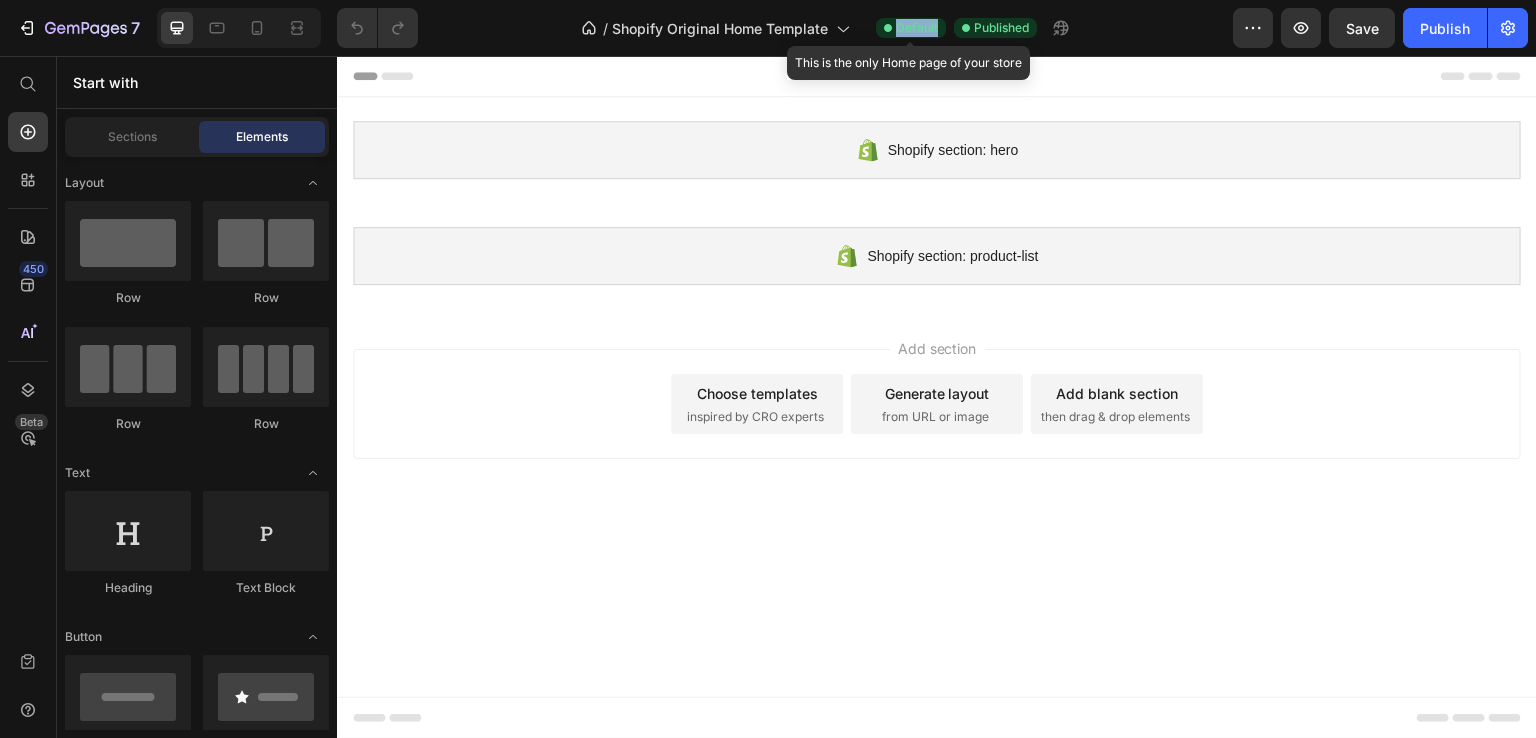 click on "Default" at bounding box center (917, 28) 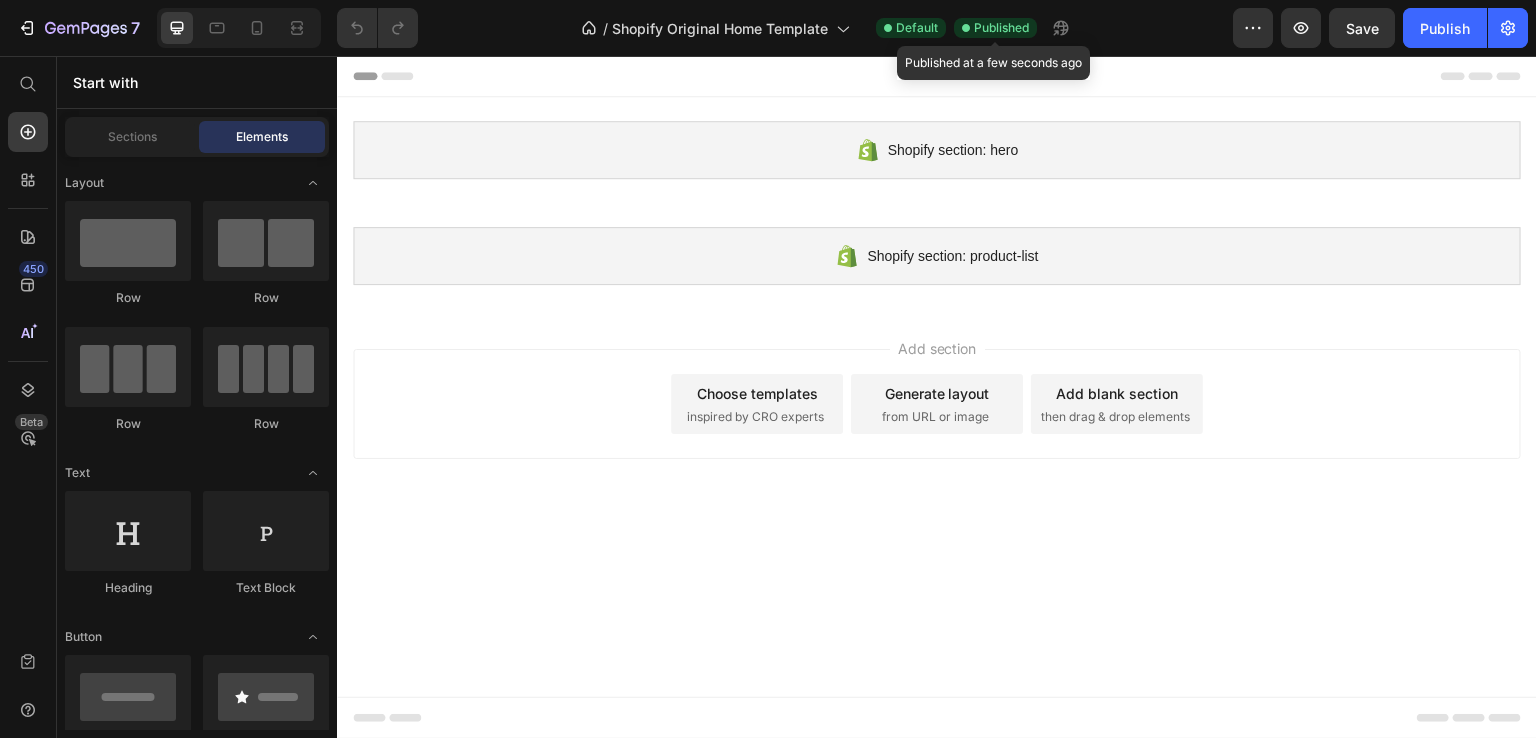 click on "Published" at bounding box center (1001, 28) 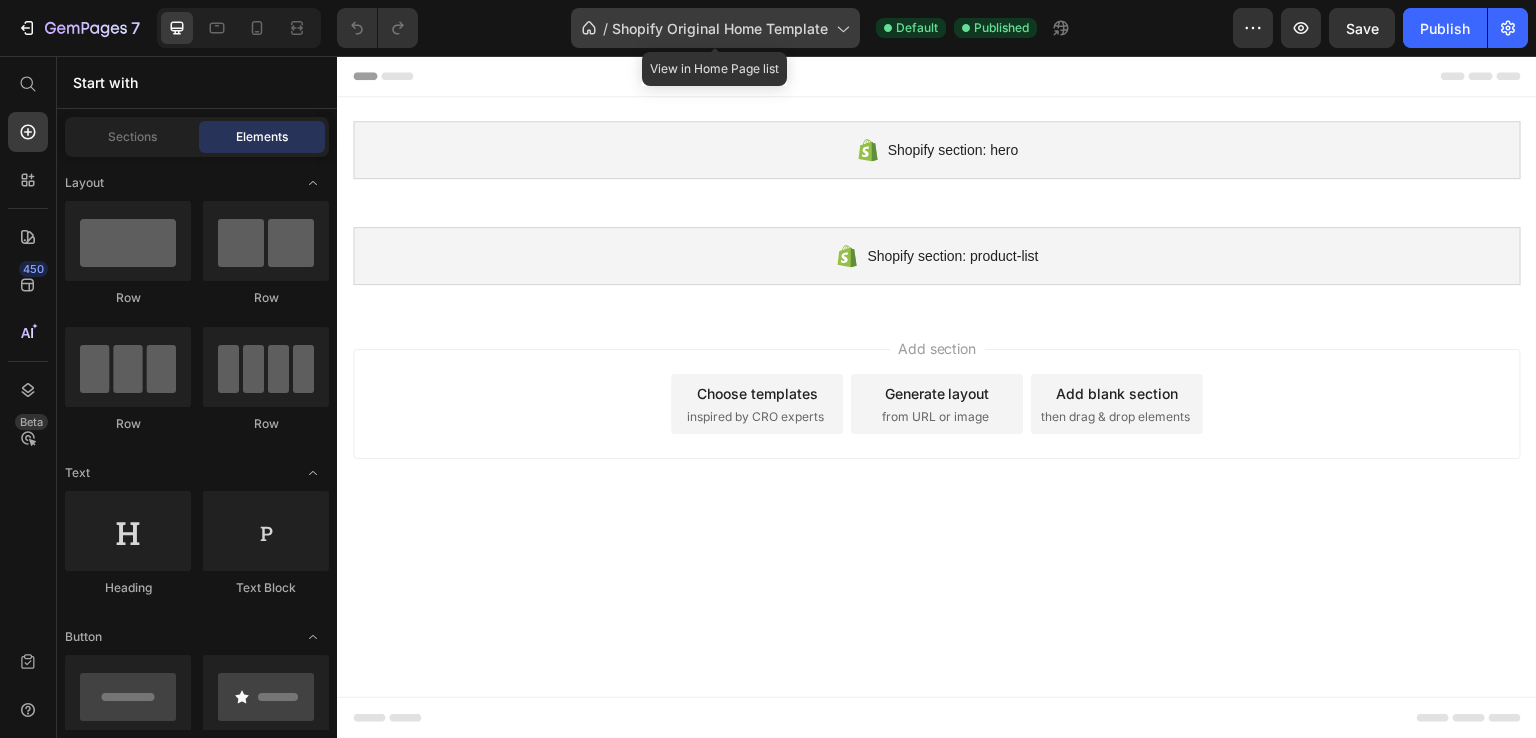 click on "/  Shopify Original Home Template" 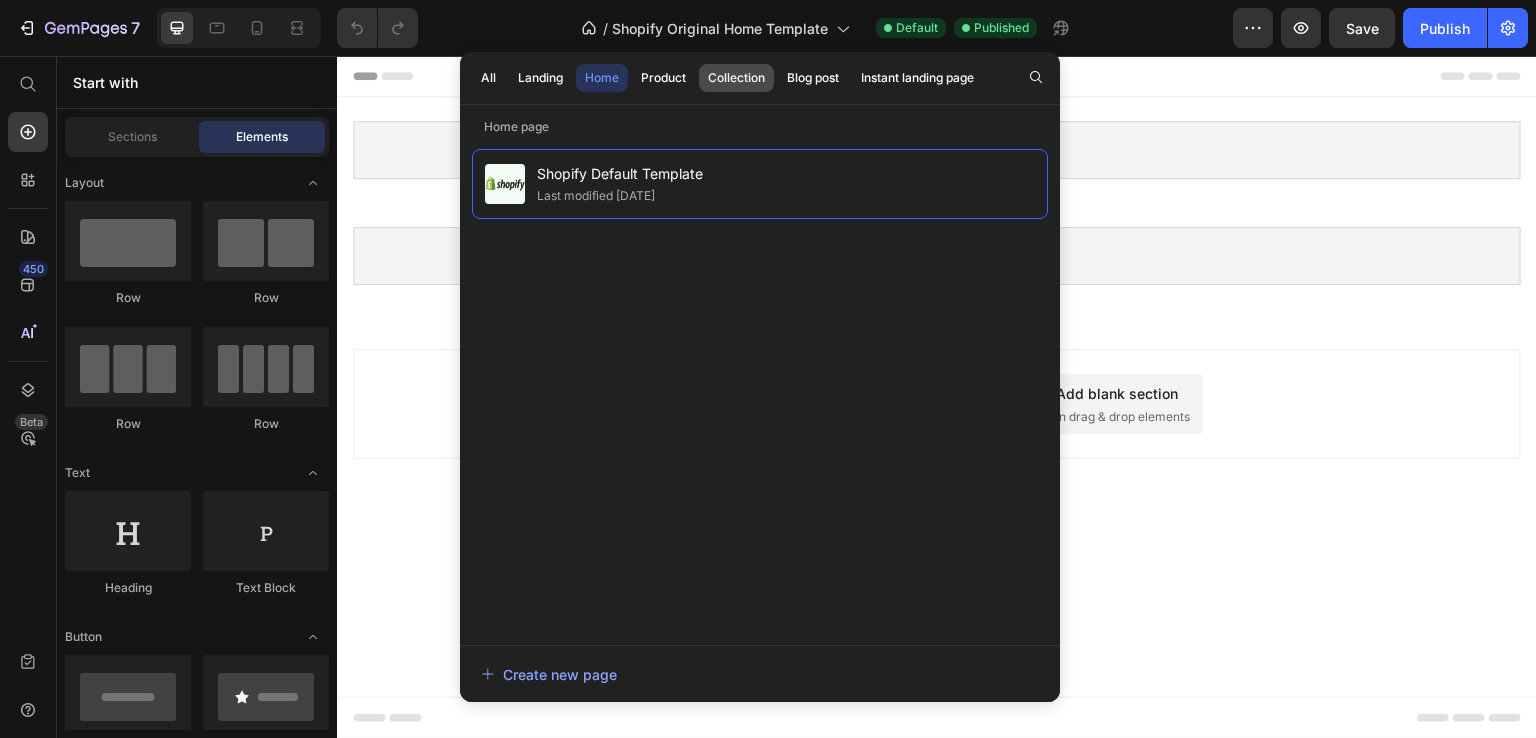 click on "Collection" at bounding box center [736, 78] 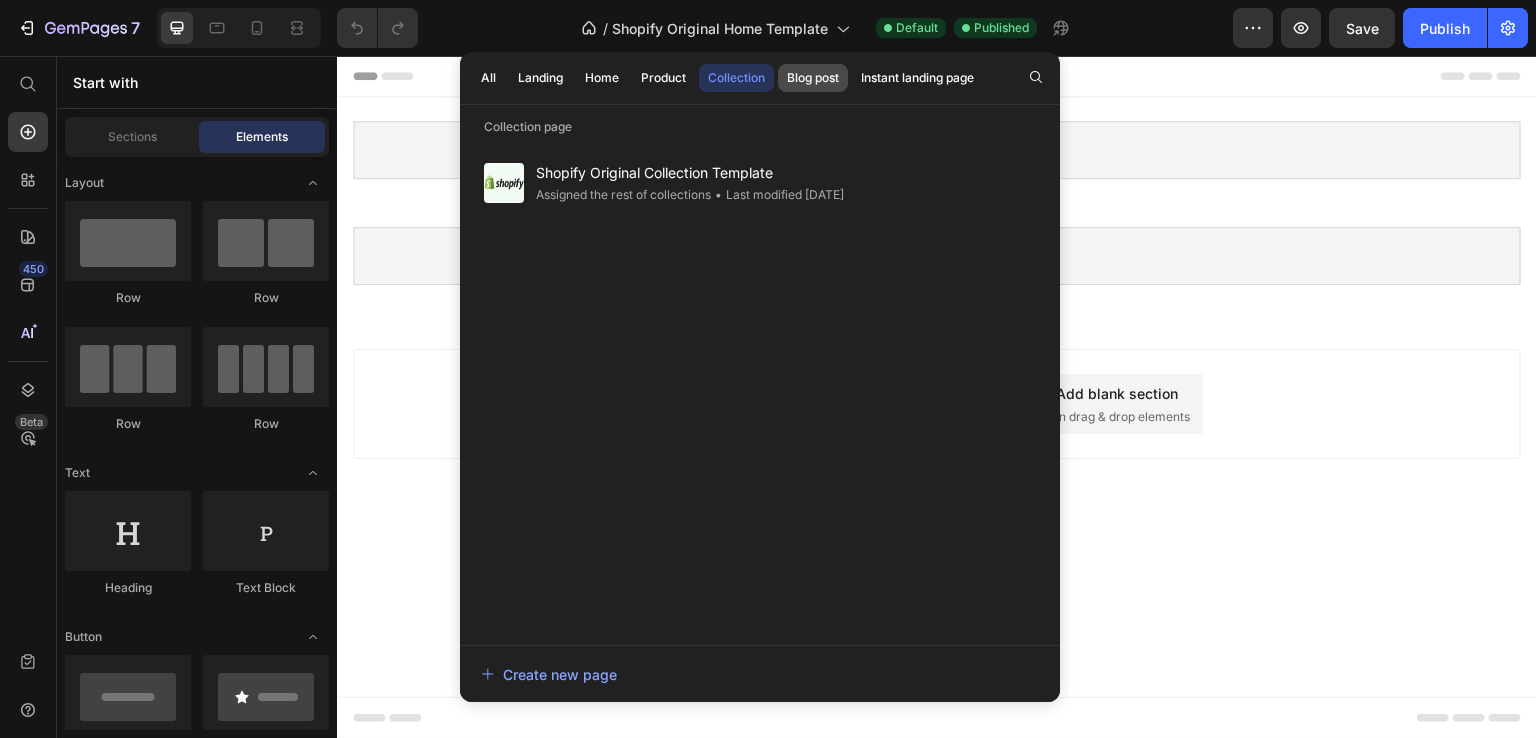 click on "Blog post" at bounding box center [813, 78] 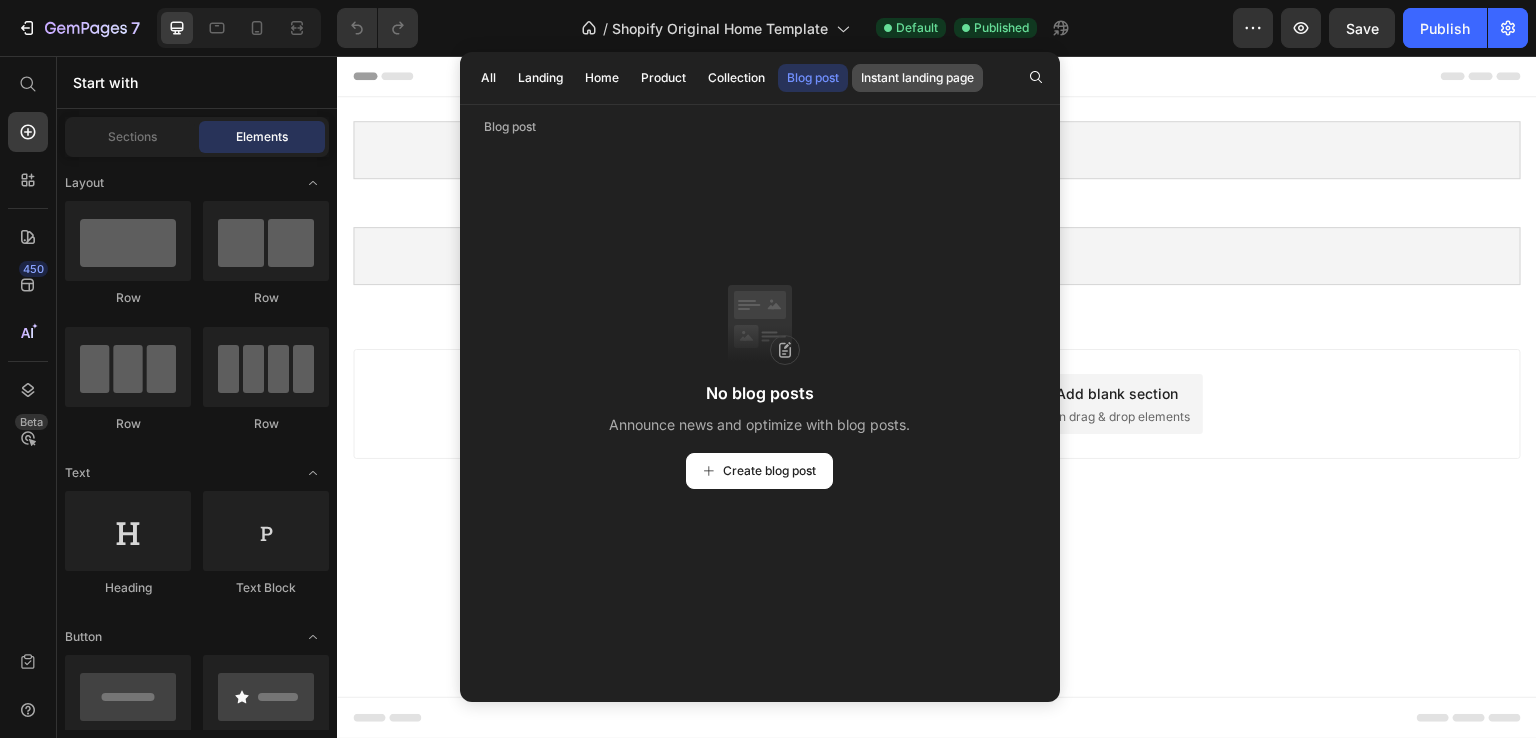click on "Instant landing page" at bounding box center [917, 78] 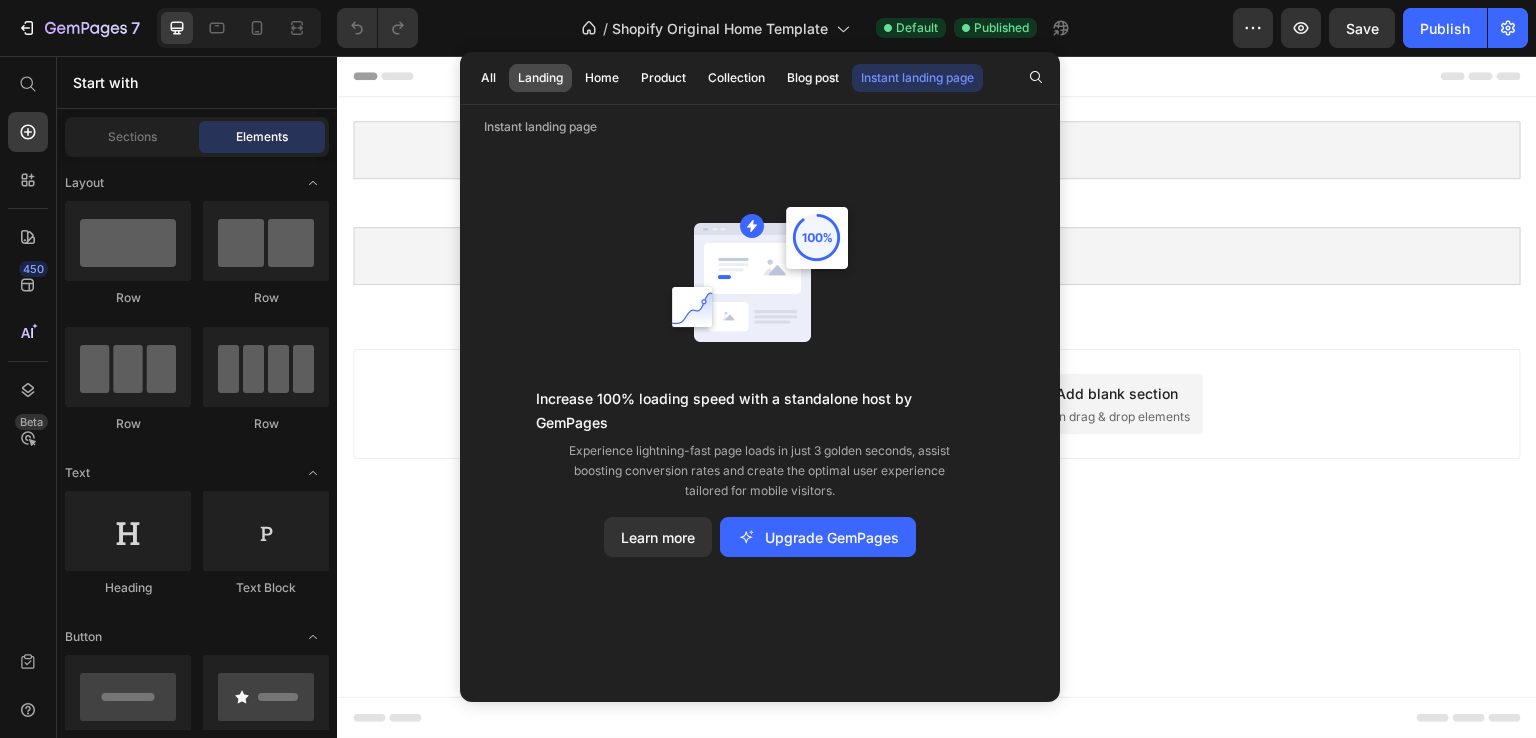 click on "Landing" at bounding box center (540, 78) 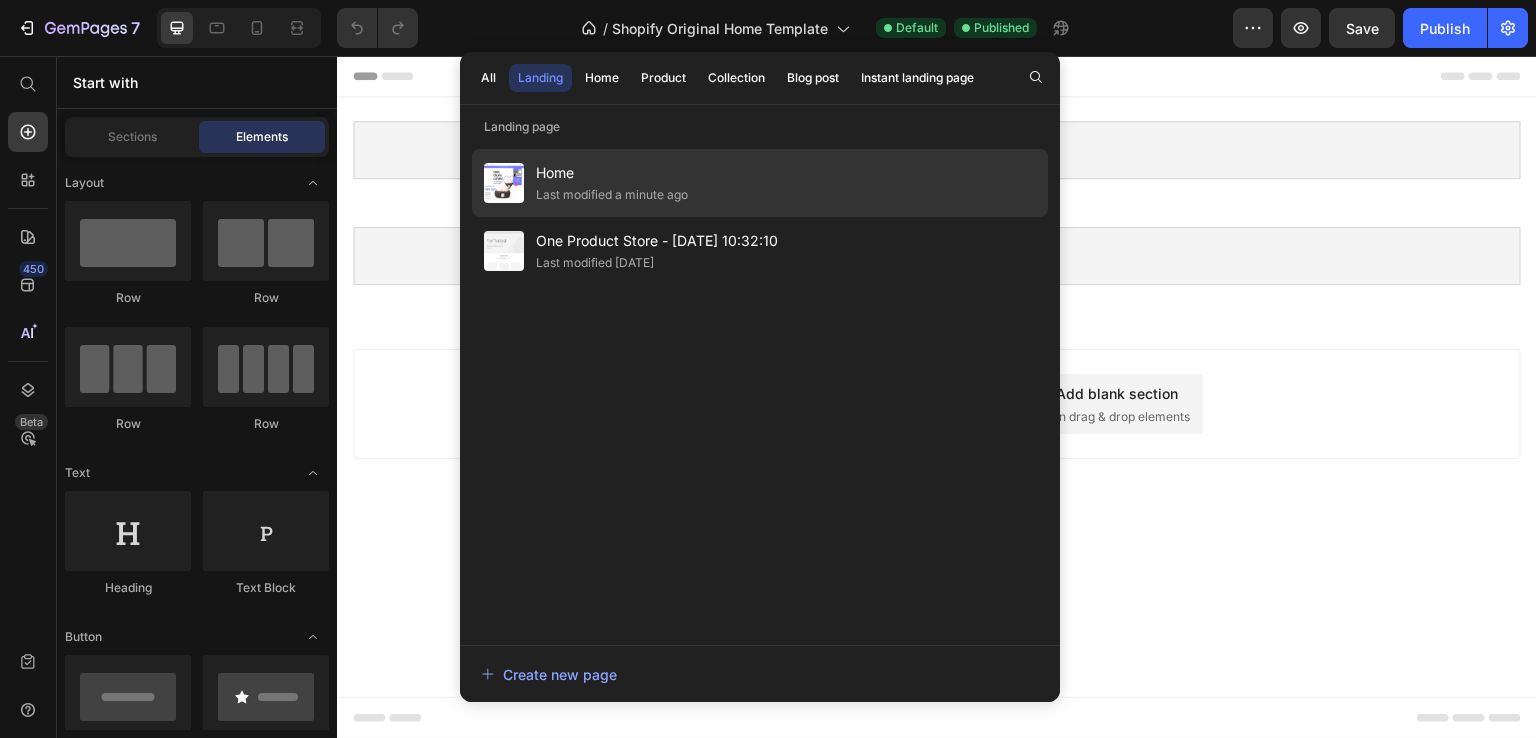 click on "Last modified a minute ago" 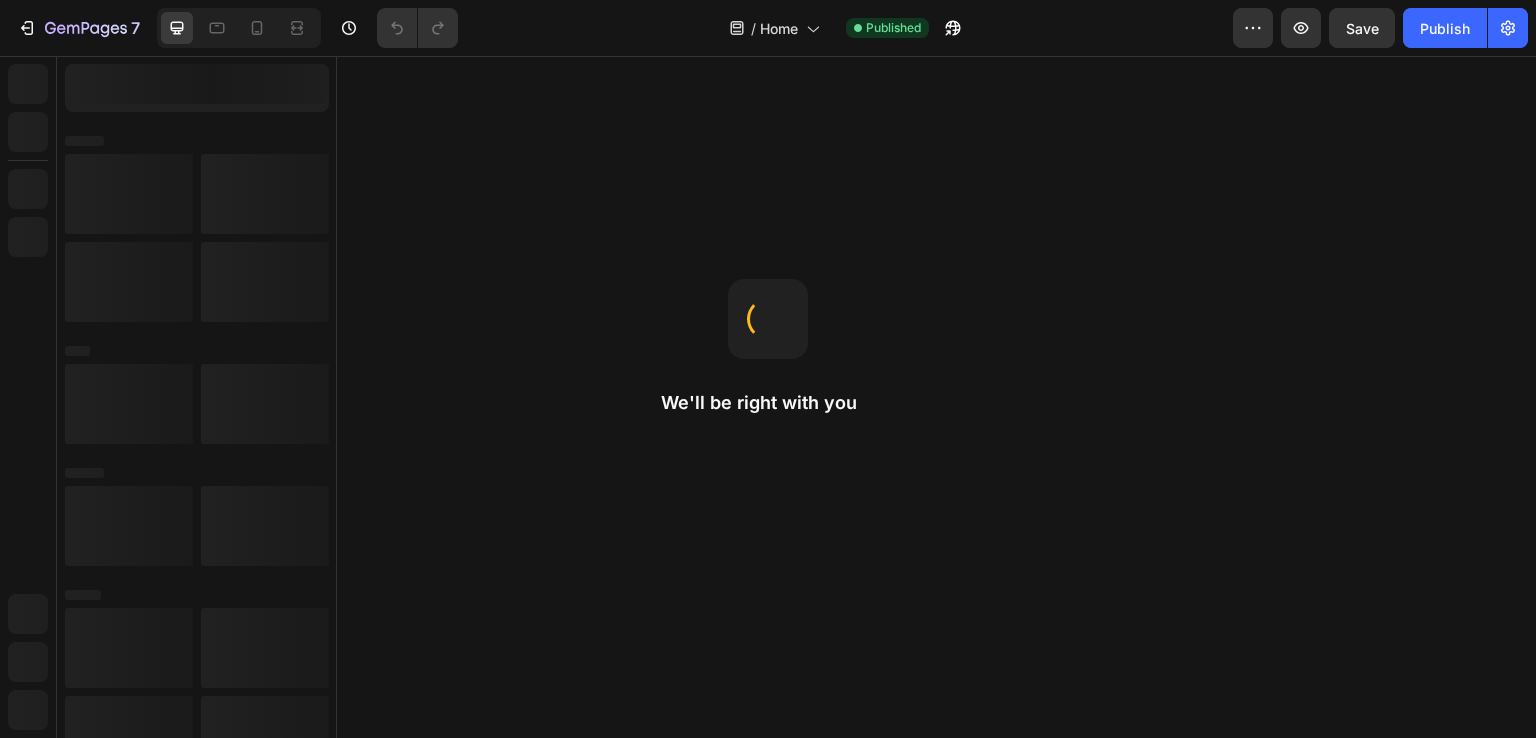 scroll, scrollTop: 0, scrollLeft: 0, axis: both 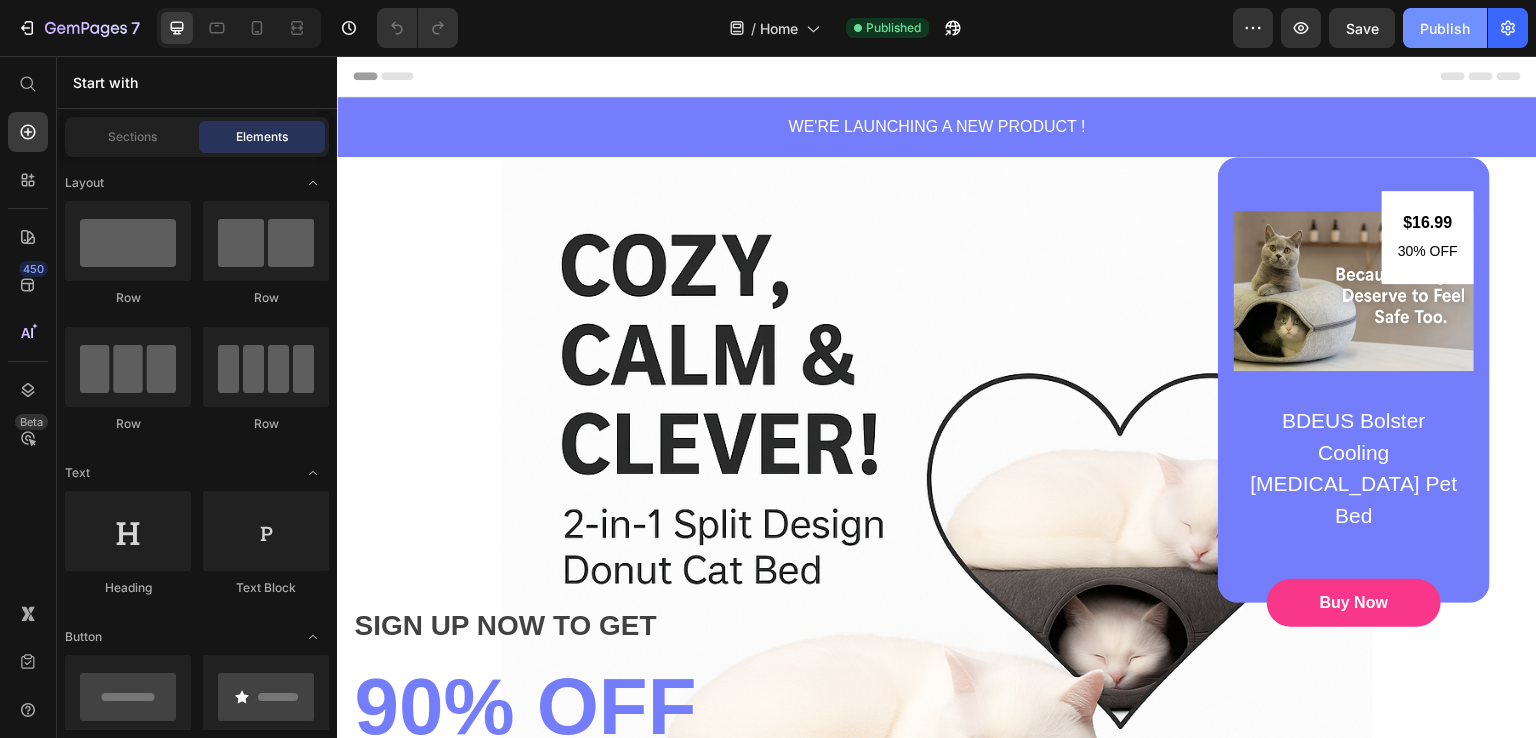 click on "Publish" at bounding box center (1445, 28) 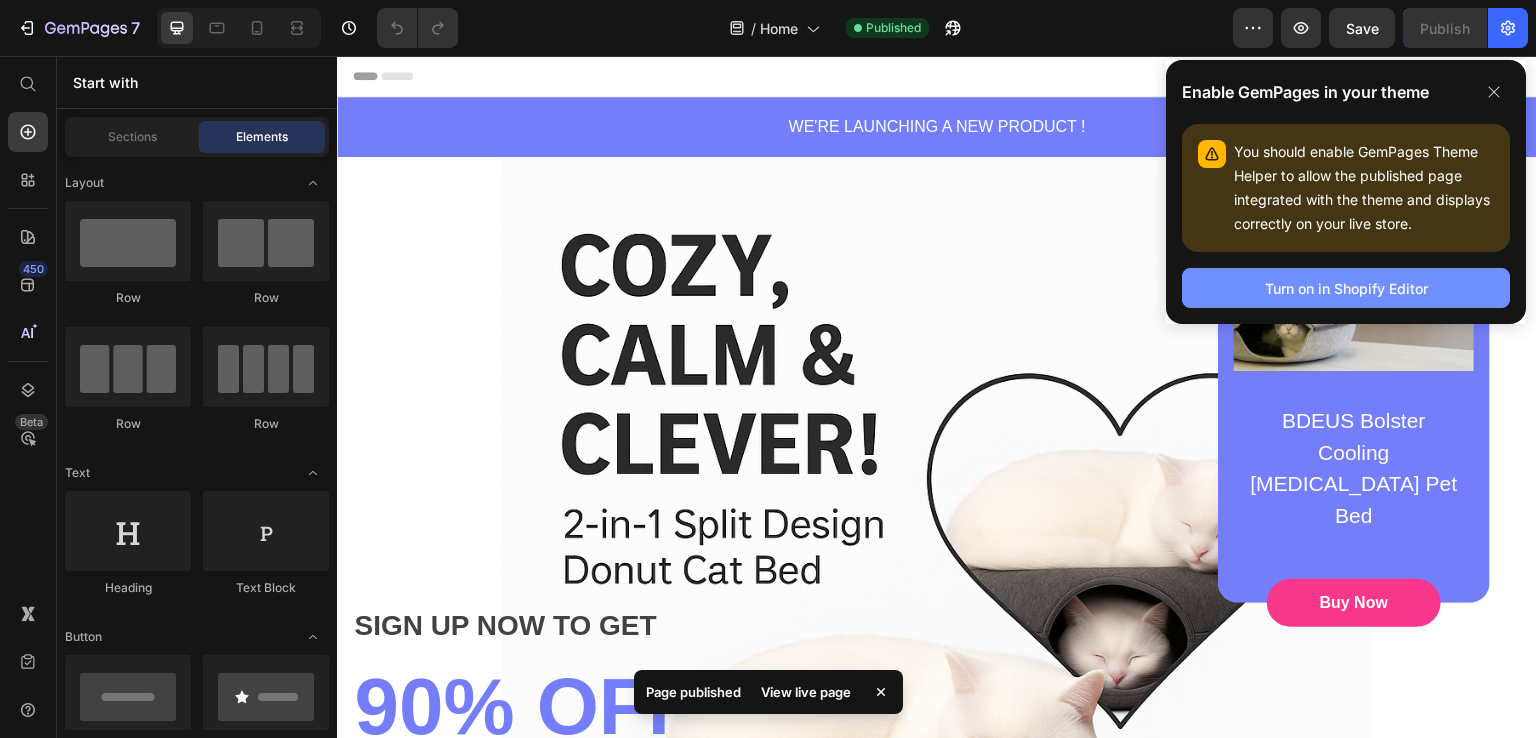 click on "Turn on in Shopify Editor" at bounding box center (1346, 288) 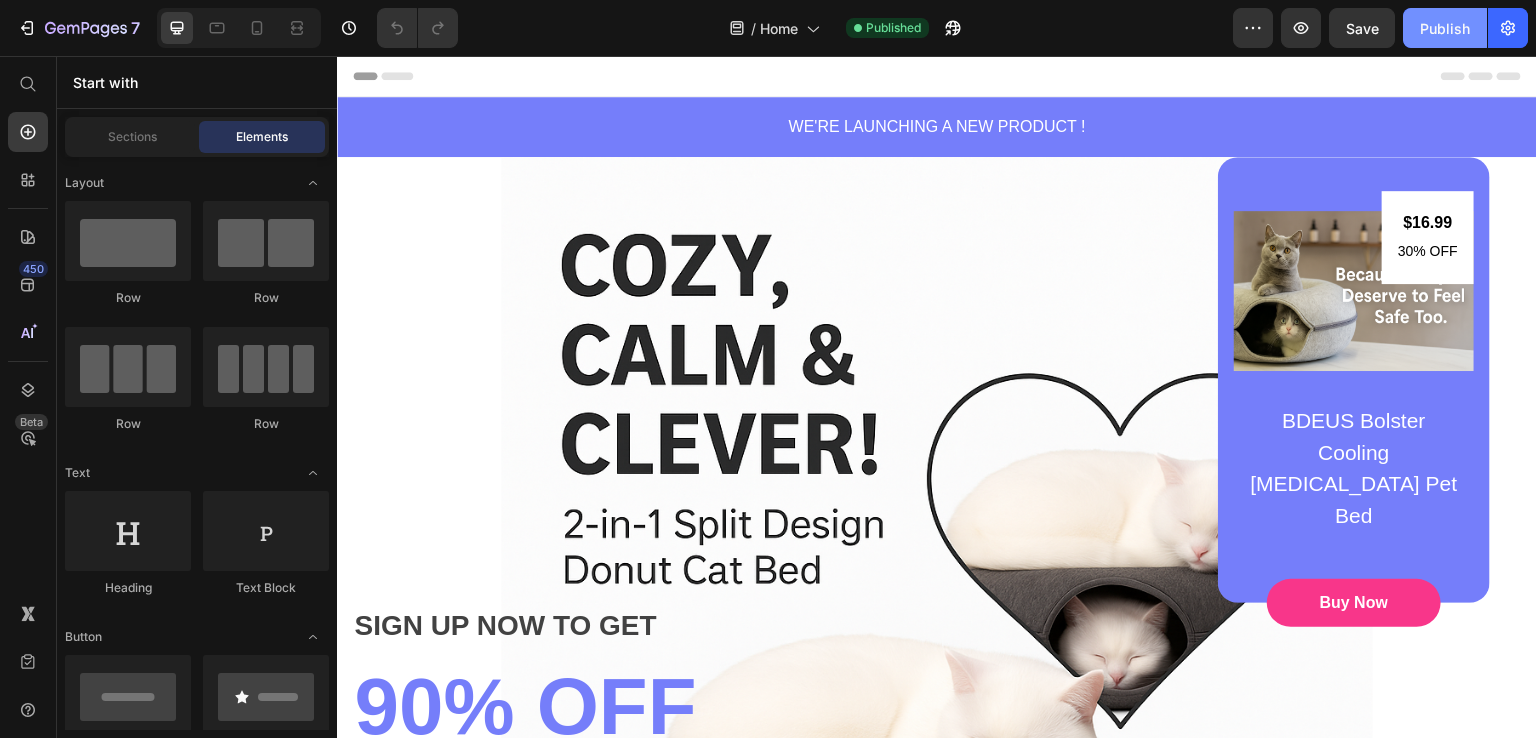 click on "Publish" at bounding box center [1445, 28] 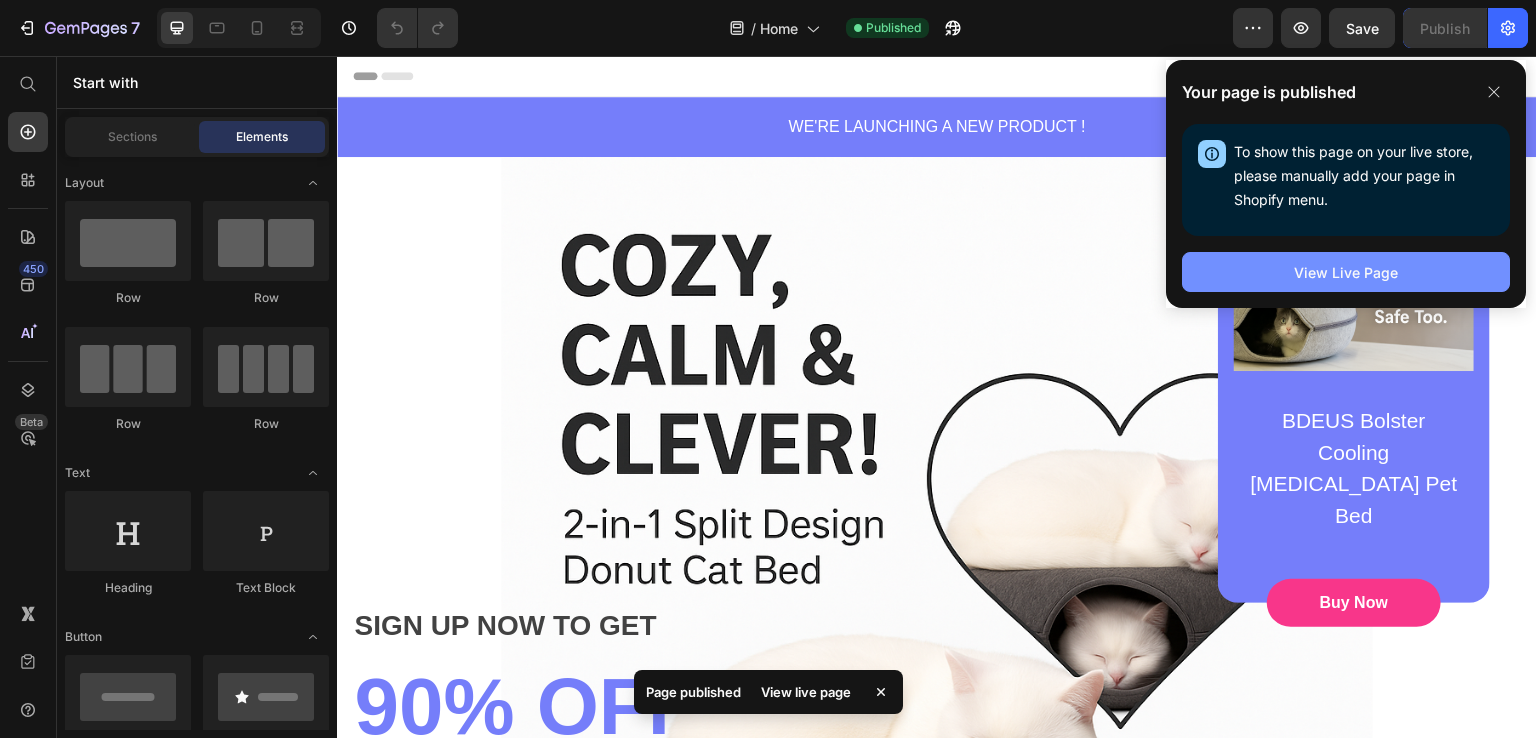 click on "View Live Page" at bounding box center (1346, 272) 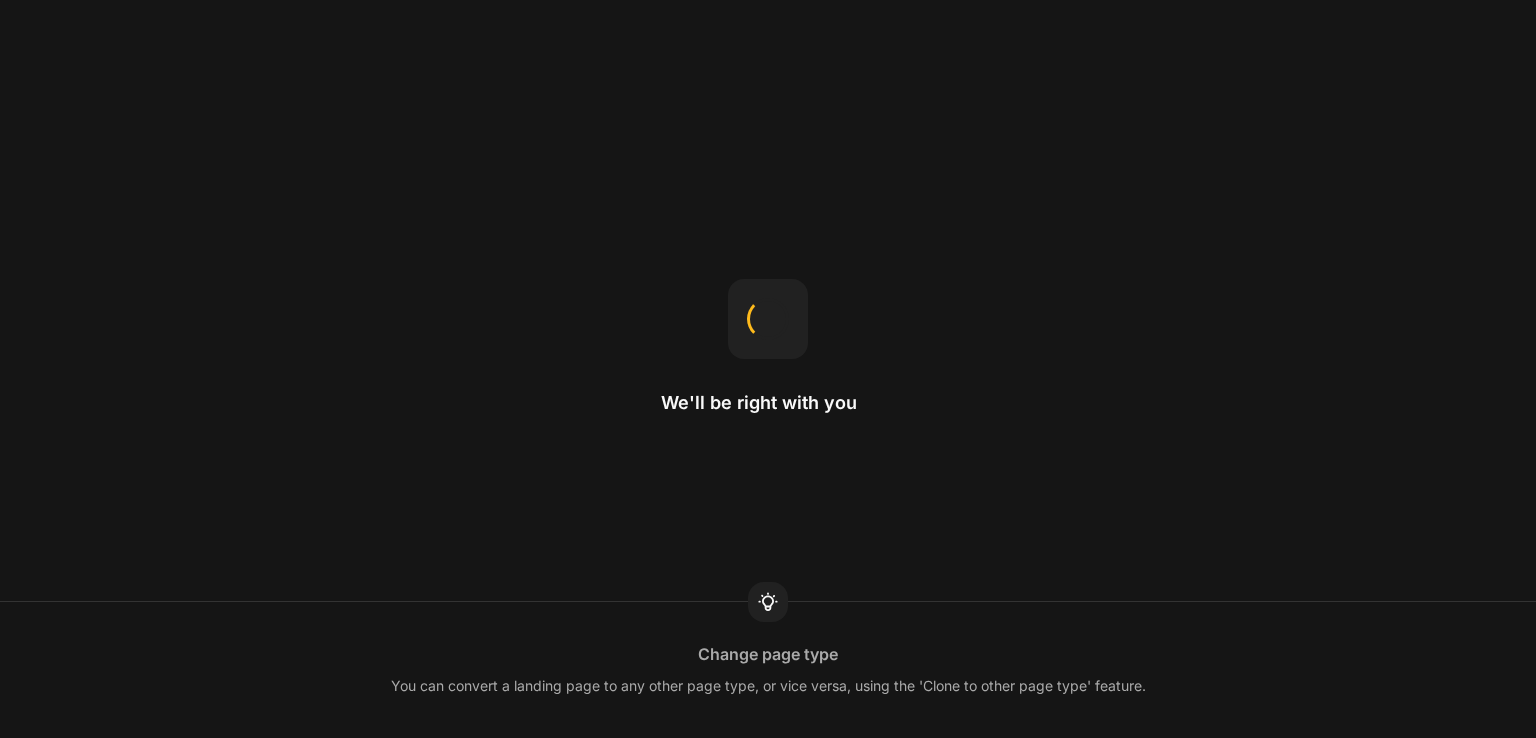 scroll, scrollTop: 0, scrollLeft: 0, axis: both 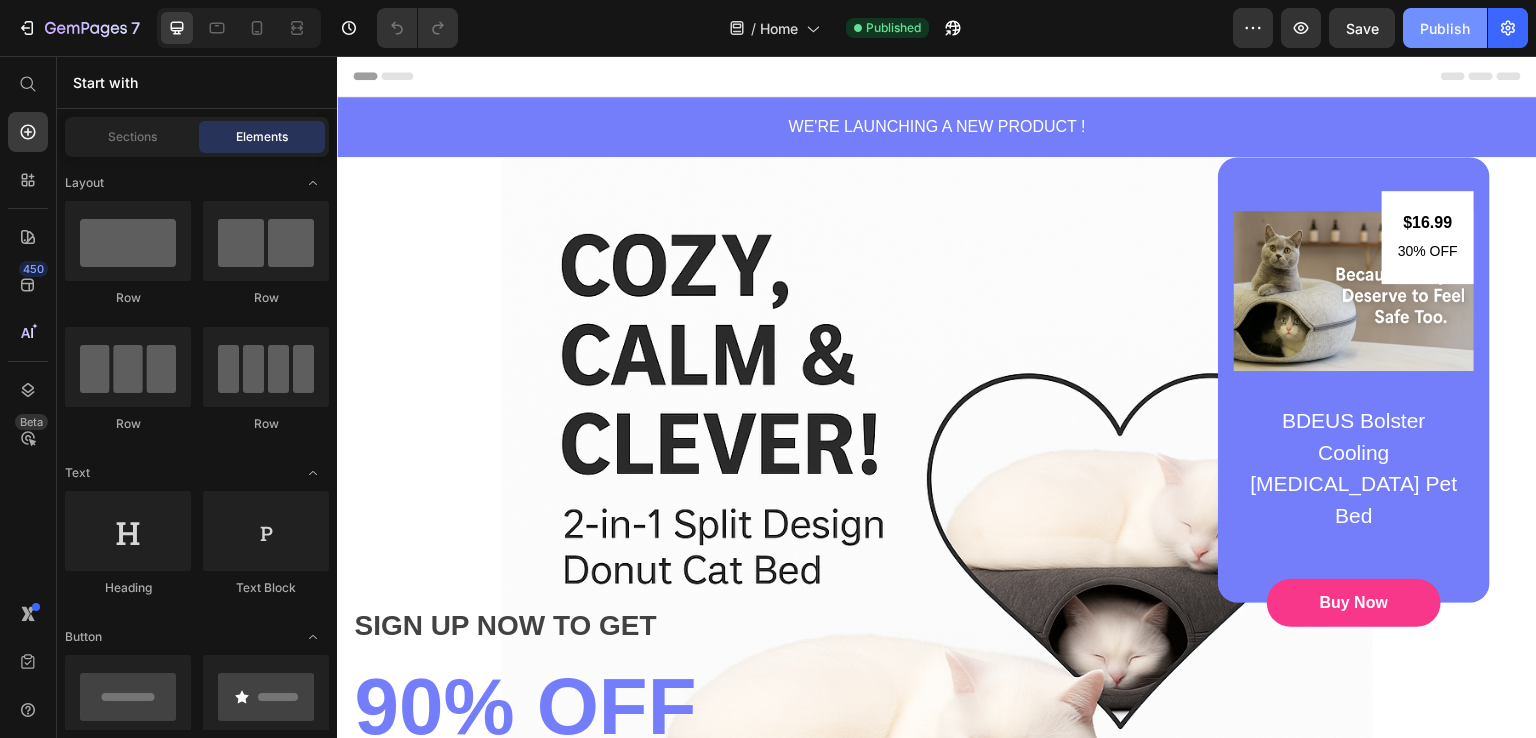 click on "Publish" at bounding box center [1445, 28] 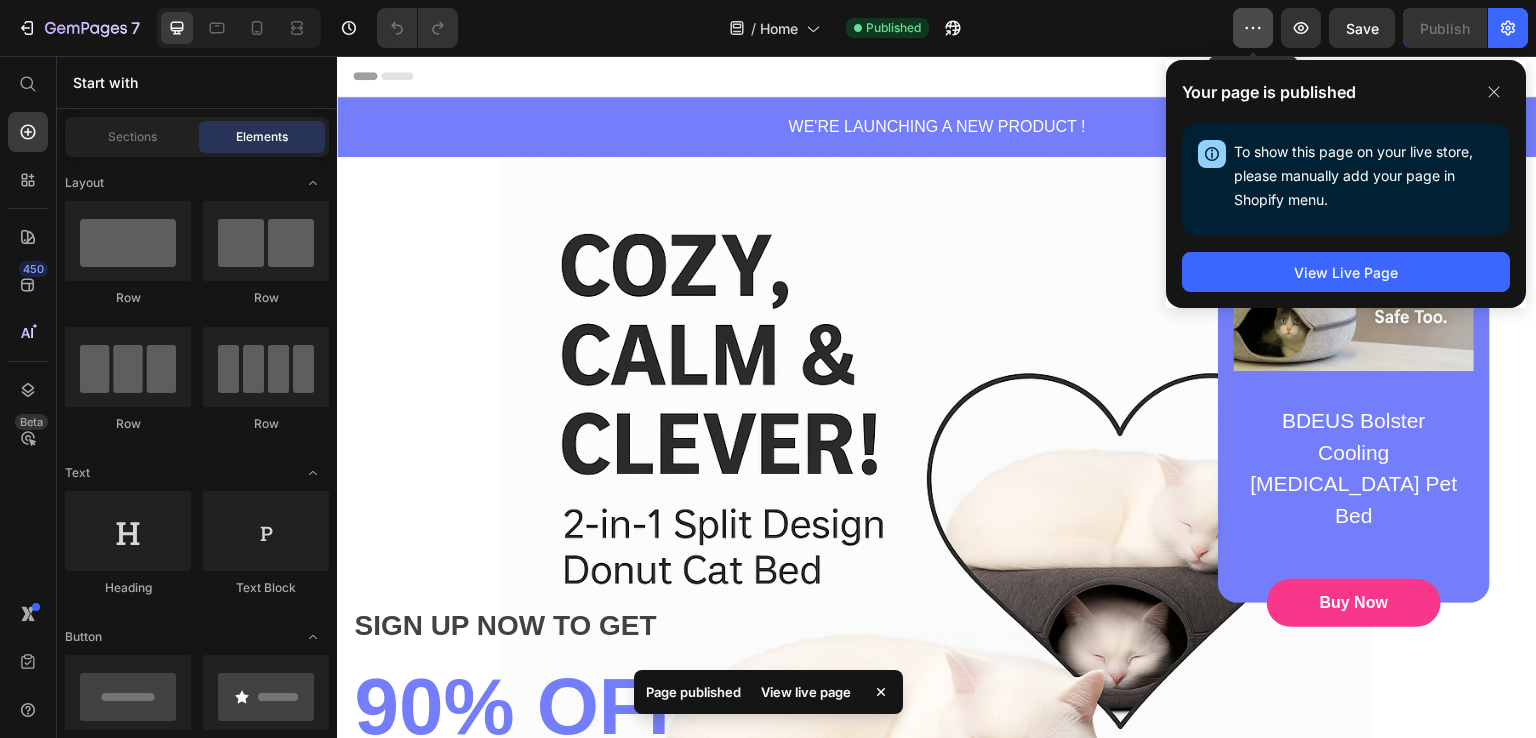 click 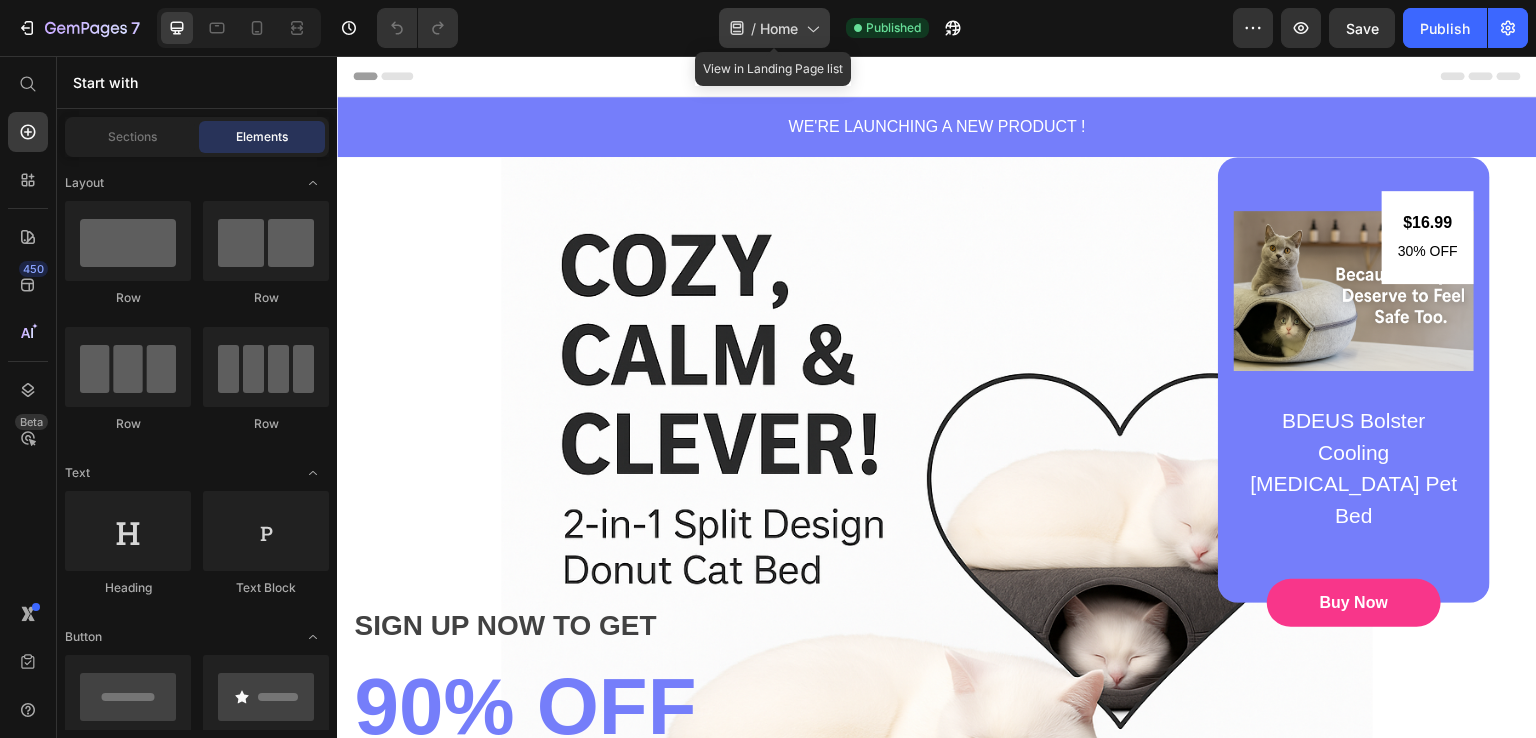 click 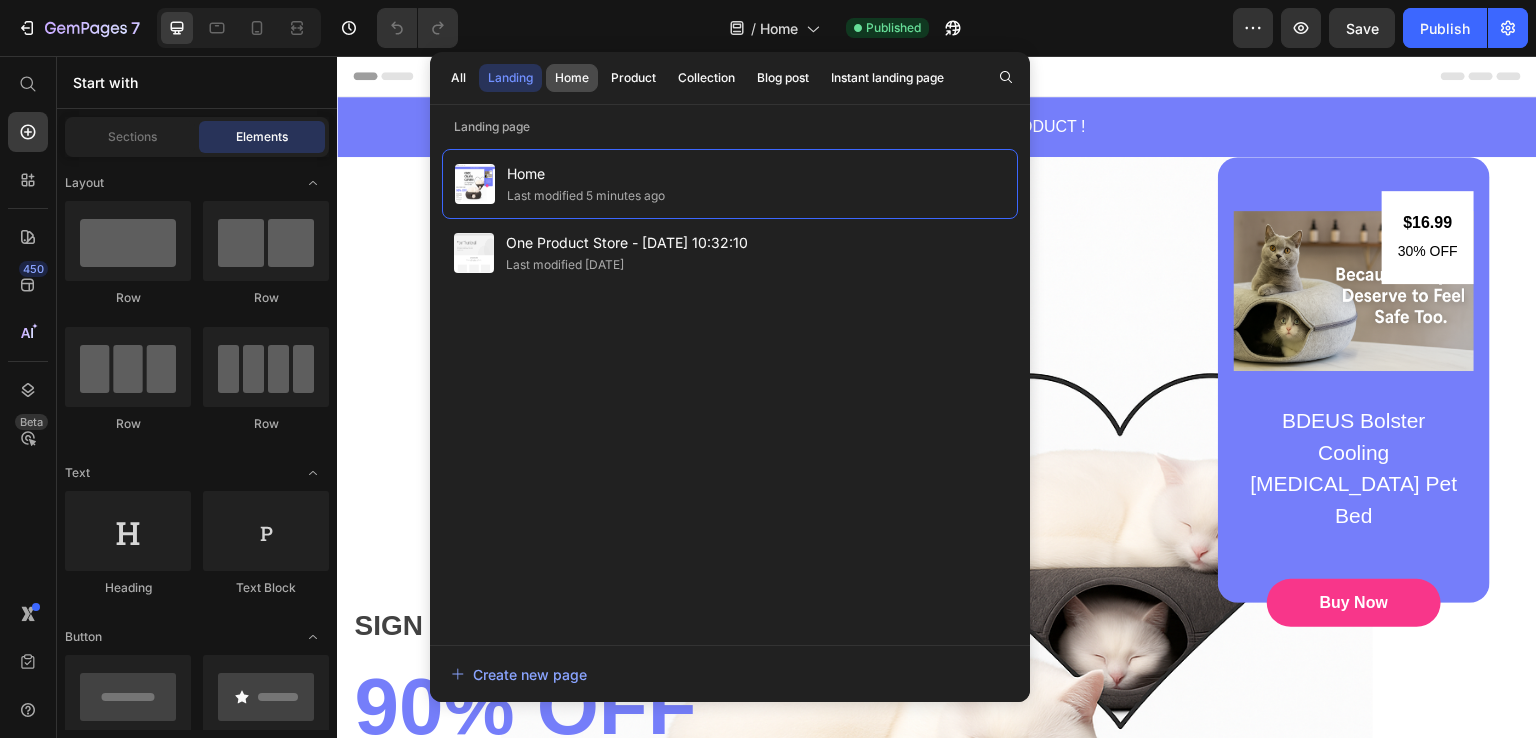 click on "Home" 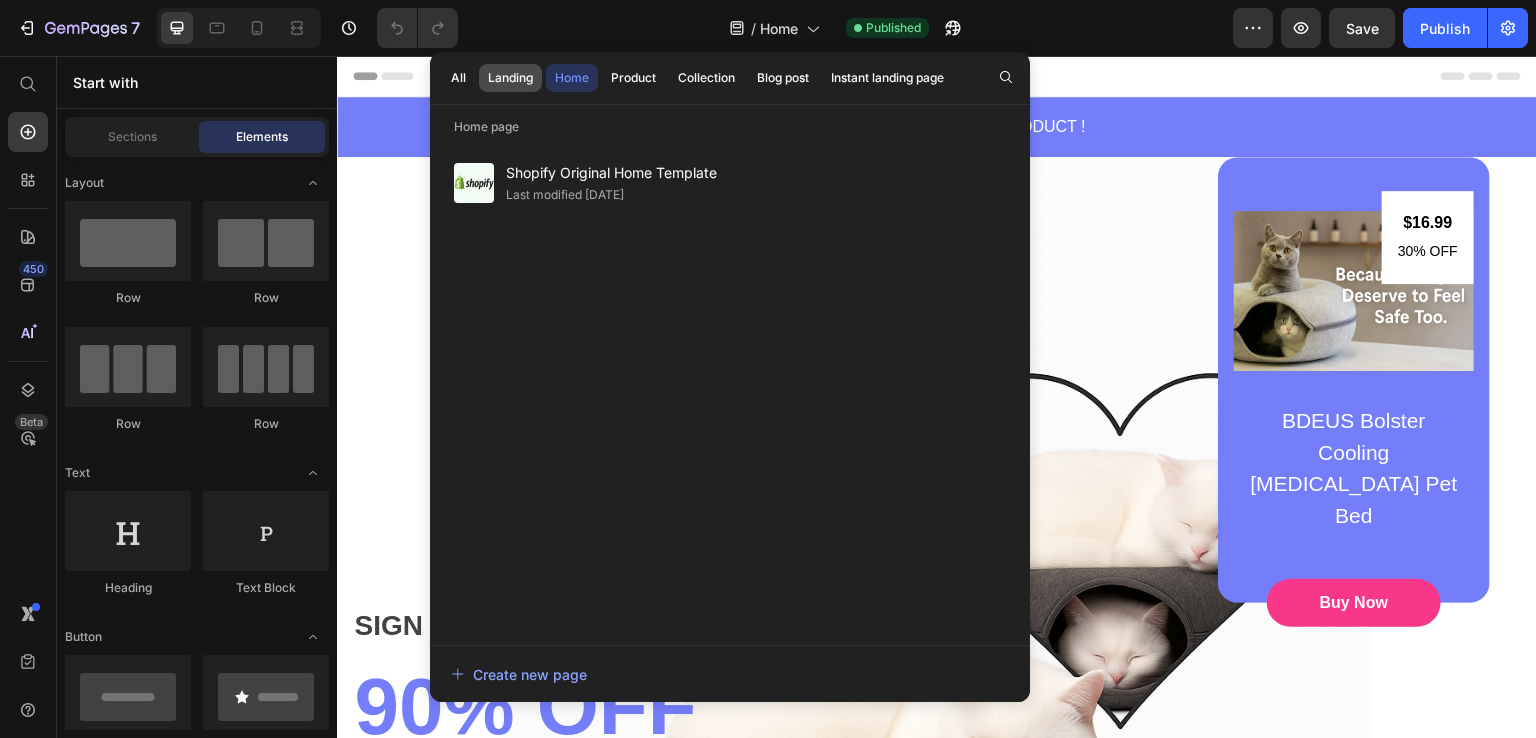 click on "Landing" at bounding box center [510, 78] 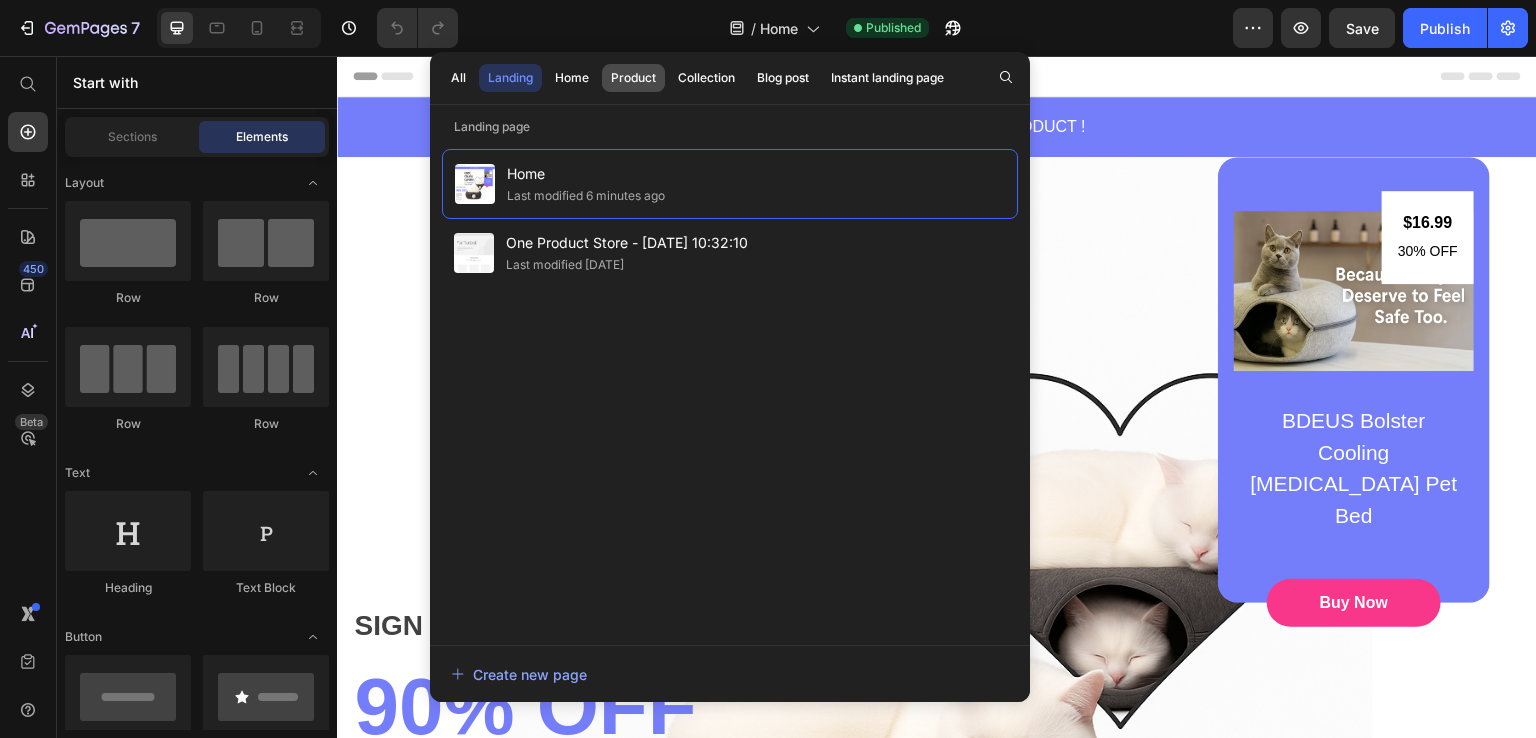 click on "Product" 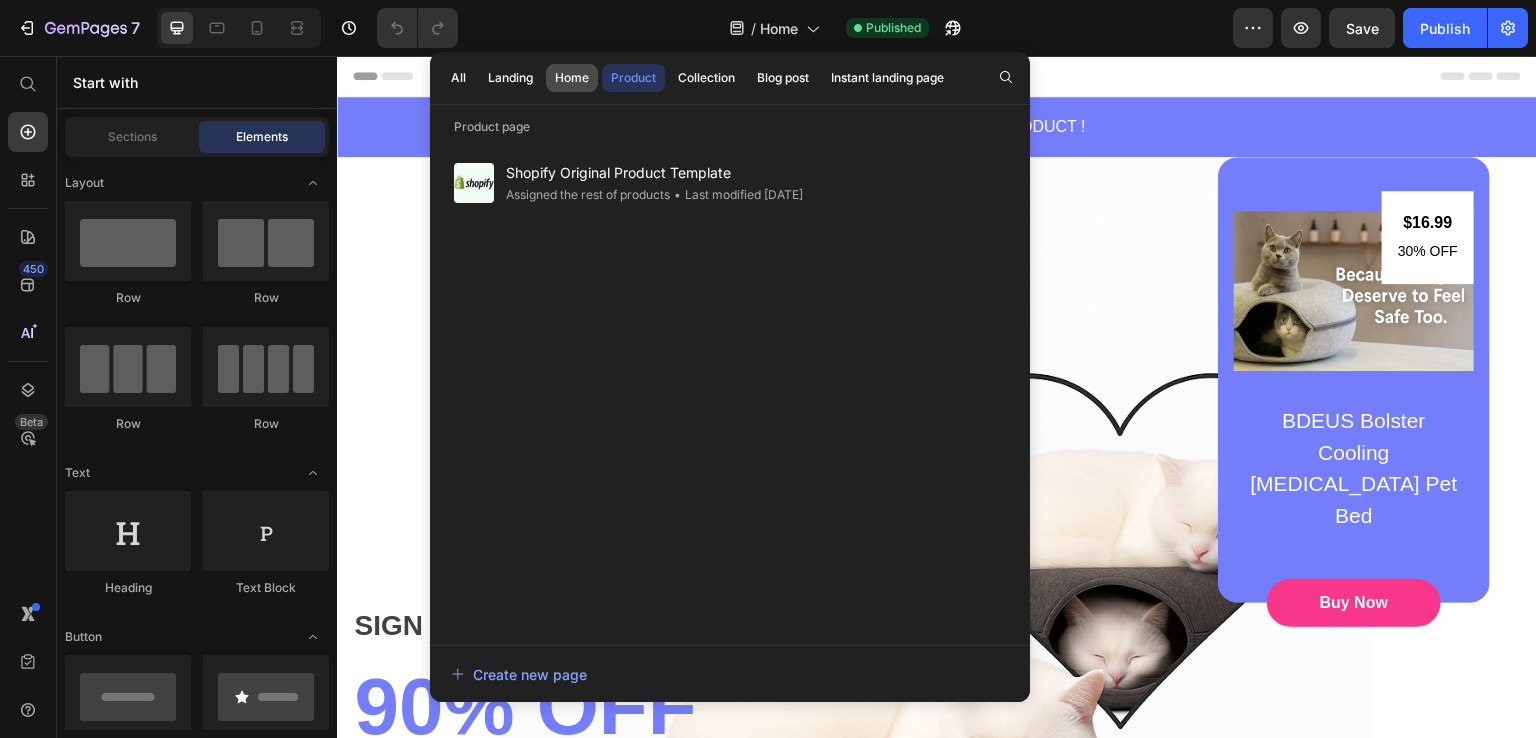 click on "Home" at bounding box center [572, 78] 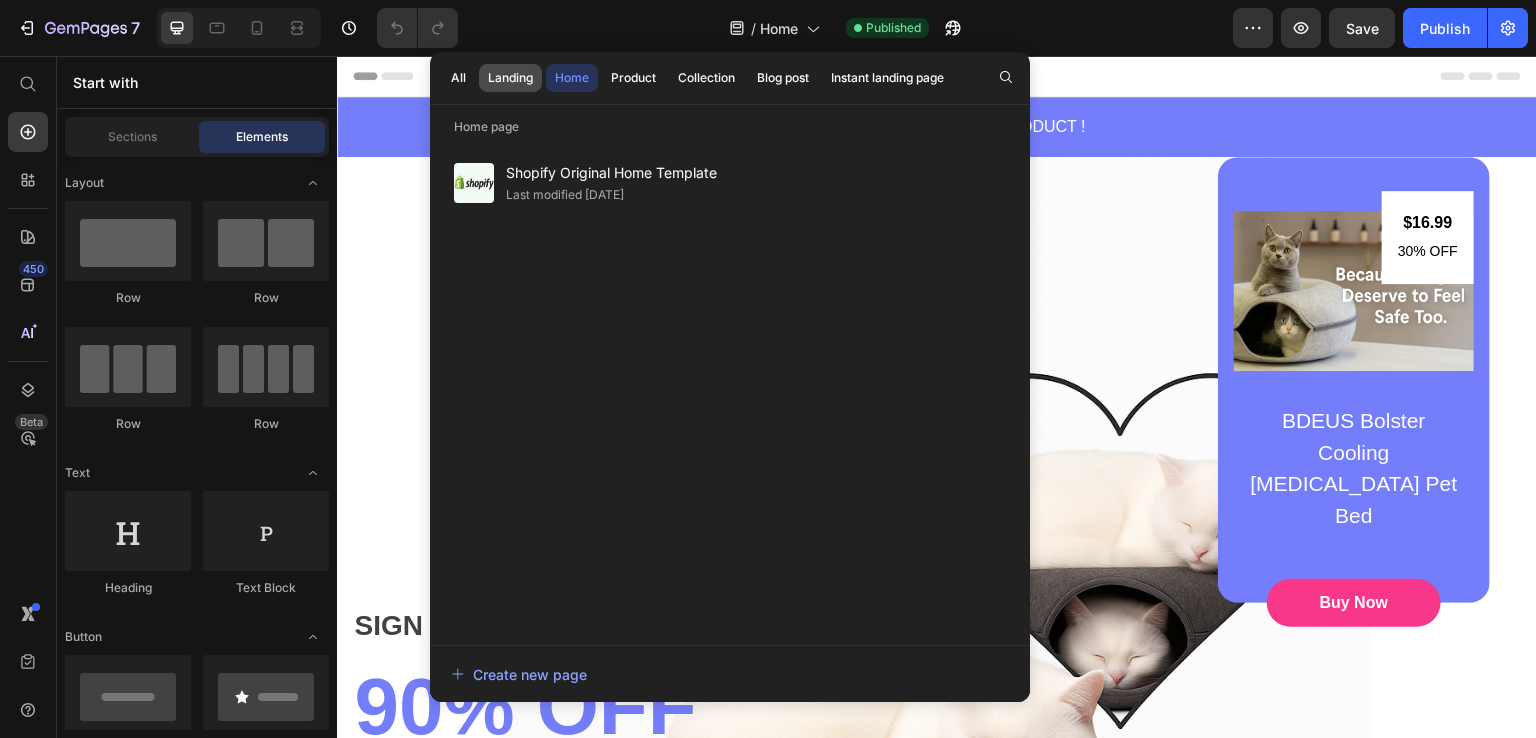click on "Landing" 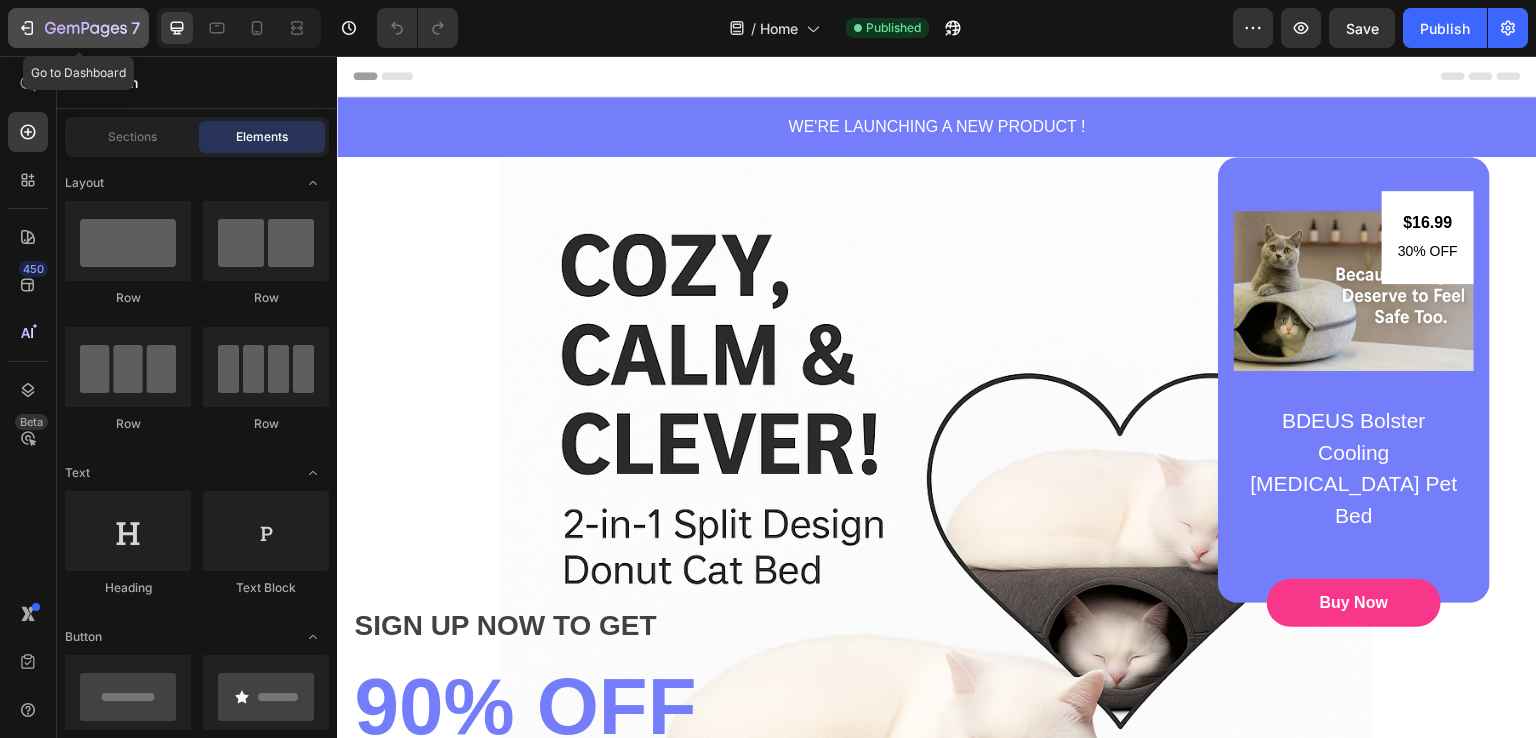 click on "7" at bounding box center (78, 28) 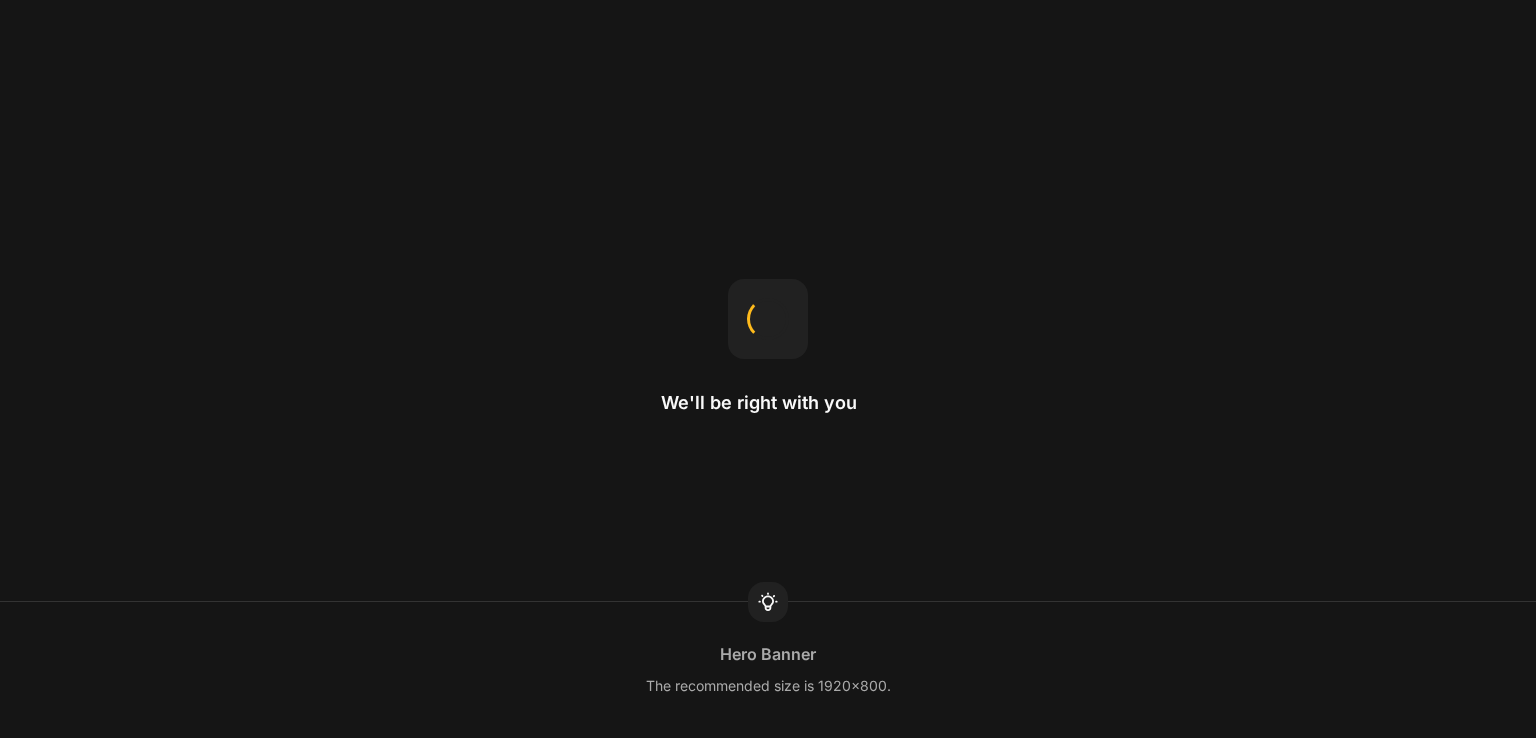 scroll, scrollTop: 0, scrollLeft: 0, axis: both 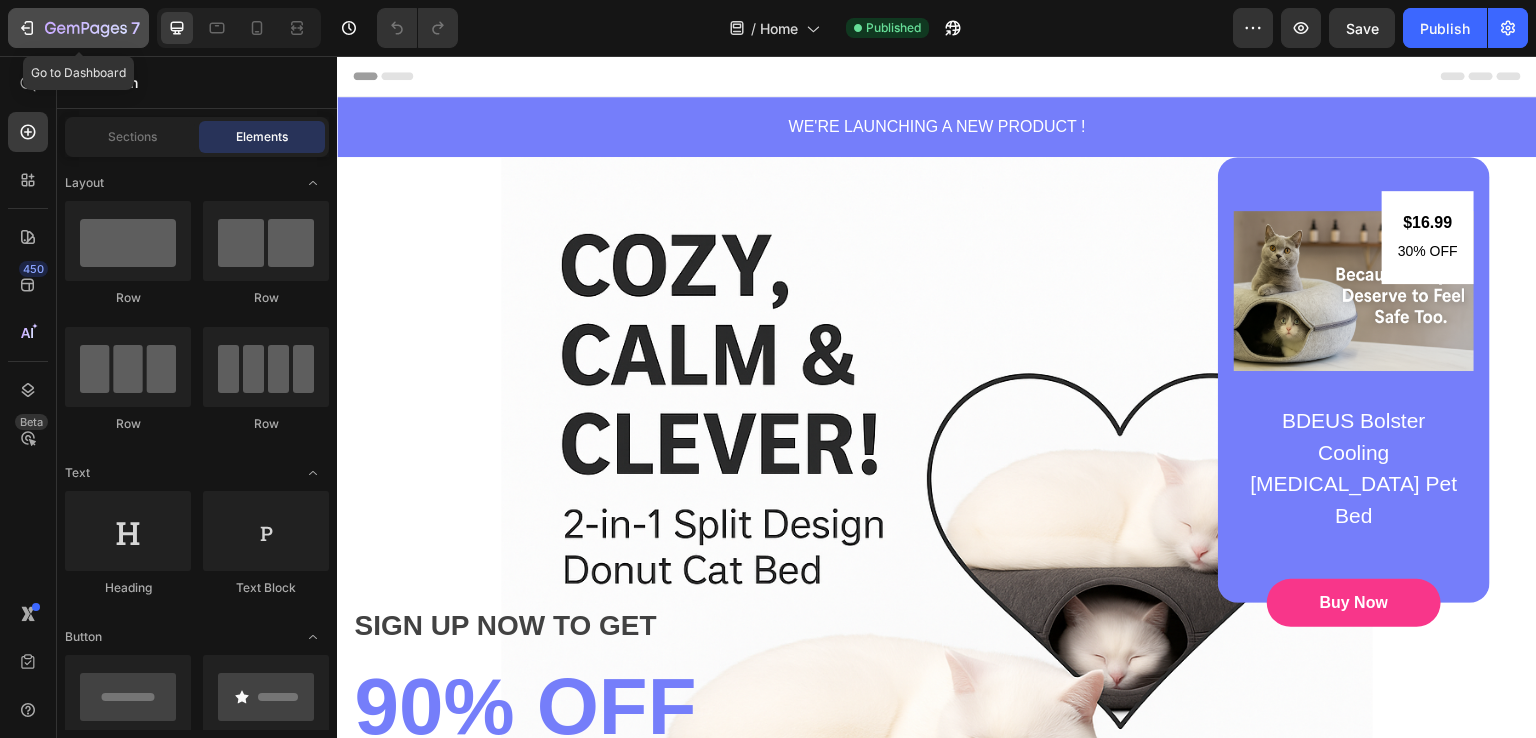 click 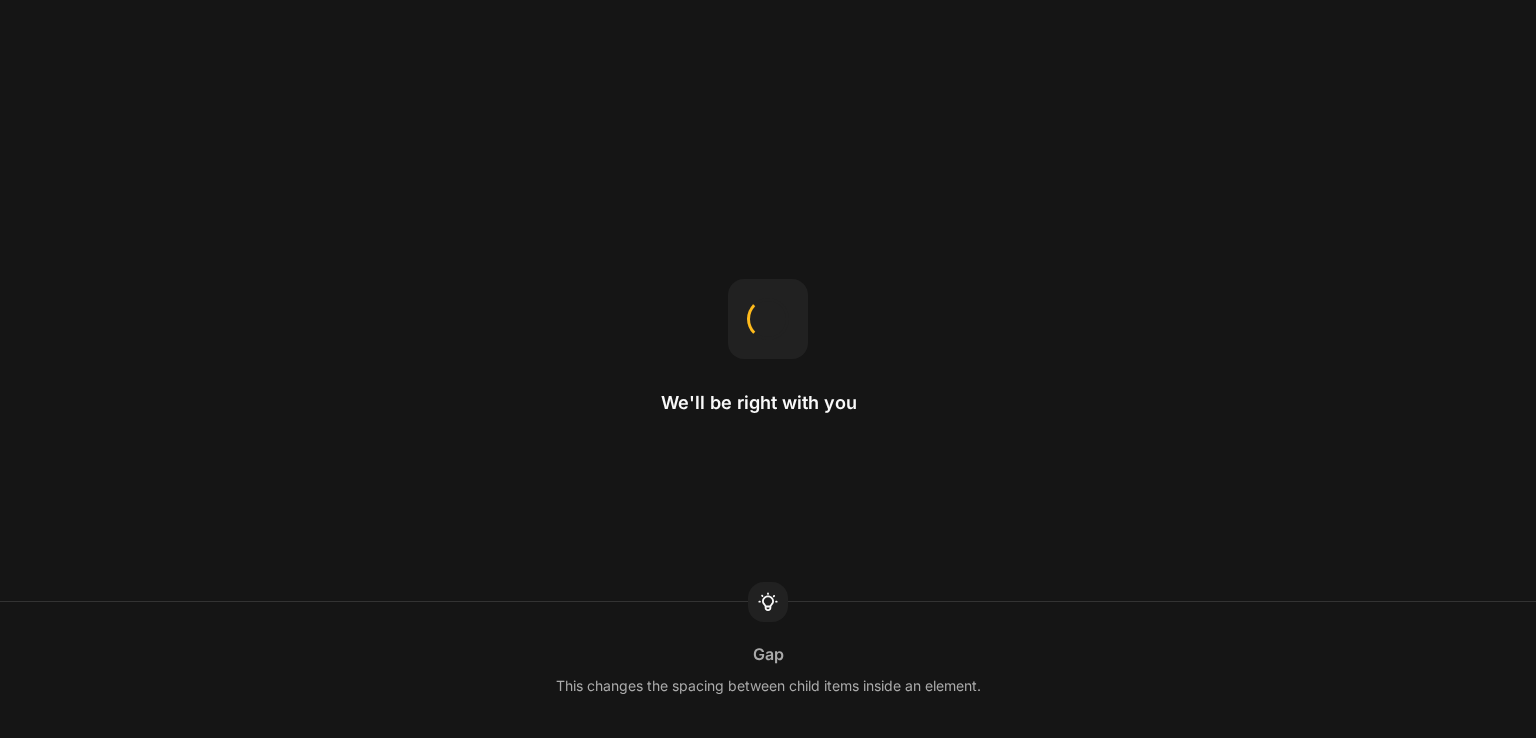 scroll, scrollTop: 0, scrollLeft: 0, axis: both 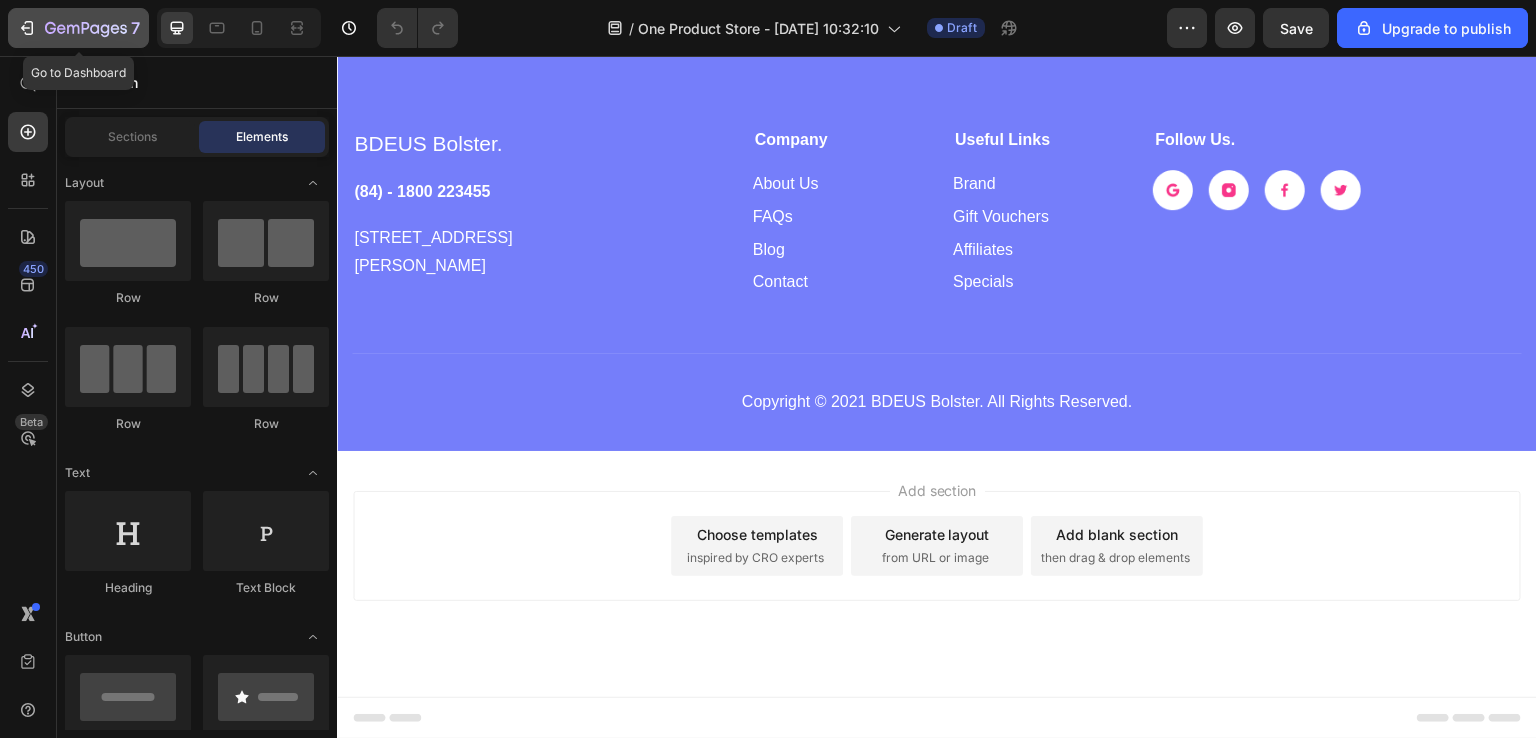 click 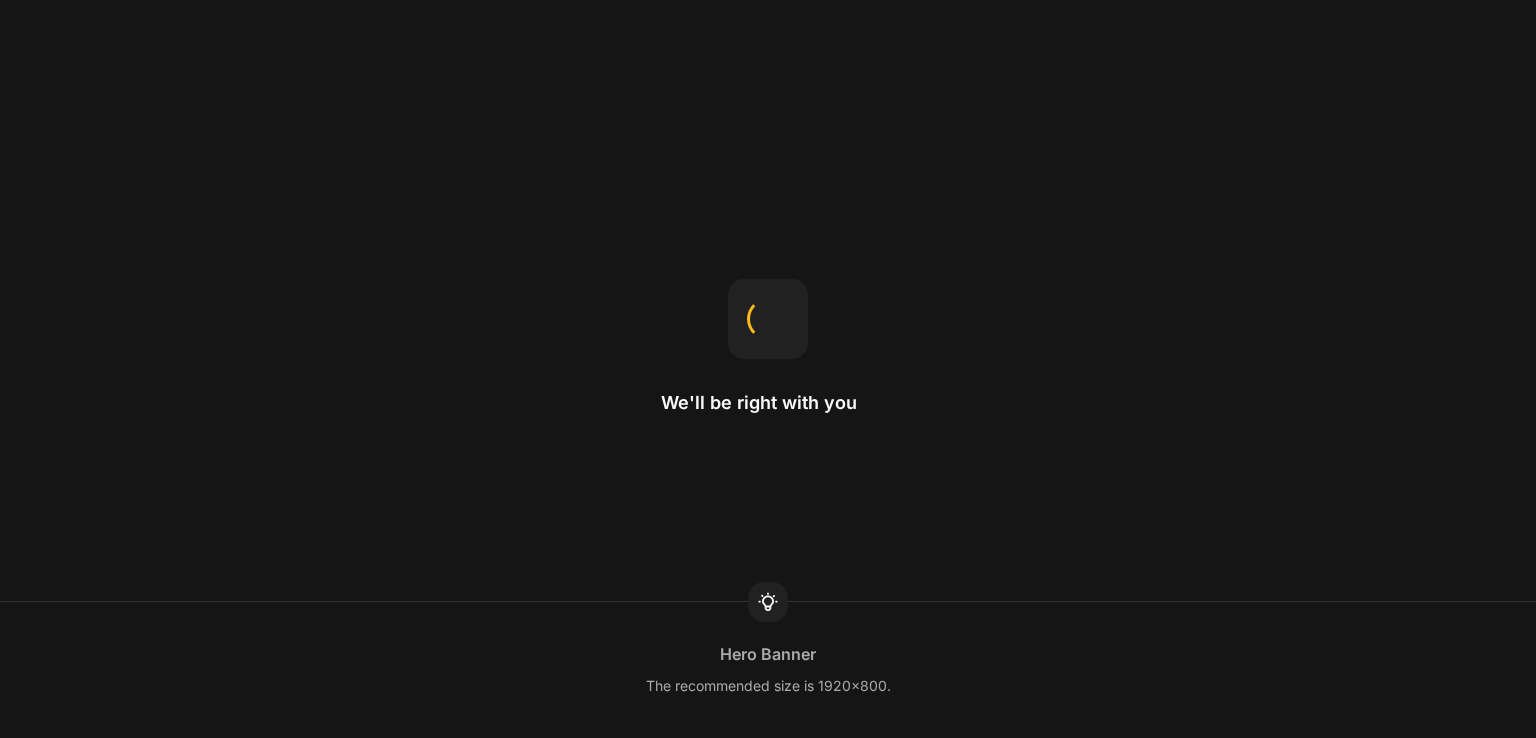 scroll, scrollTop: 0, scrollLeft: 0, axis: both 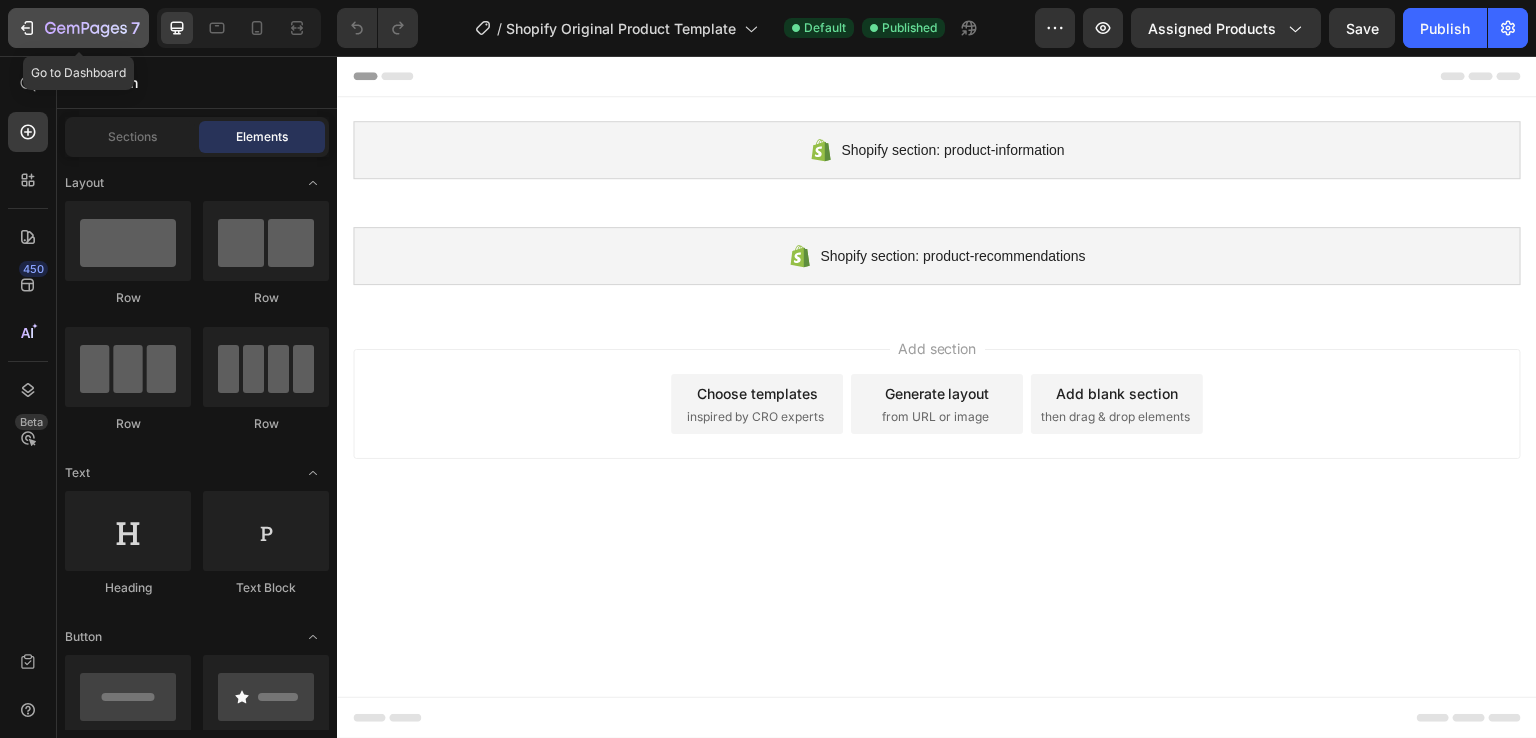 click on "7" 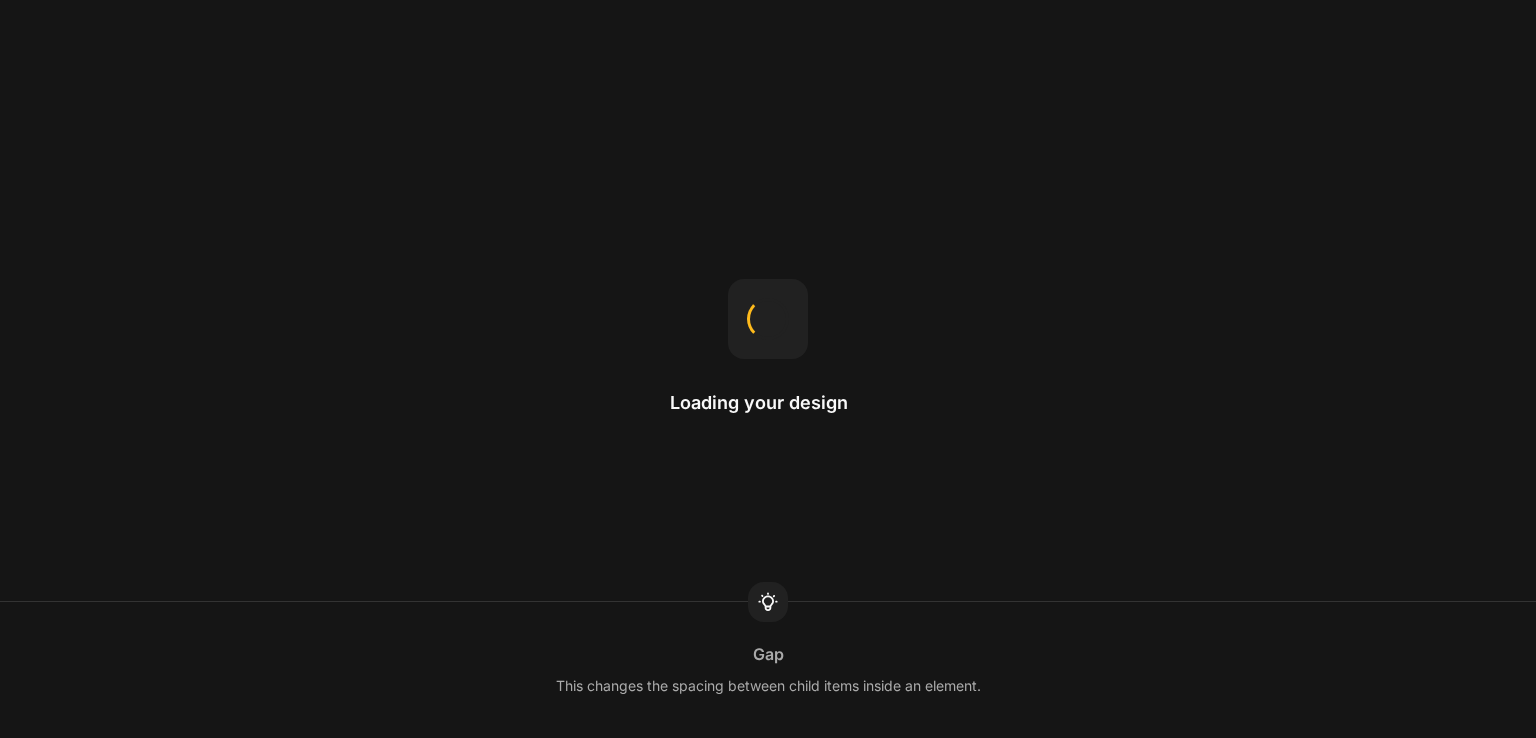 scroll, scrollTop: 0, scrollLeft: 0, axis: both 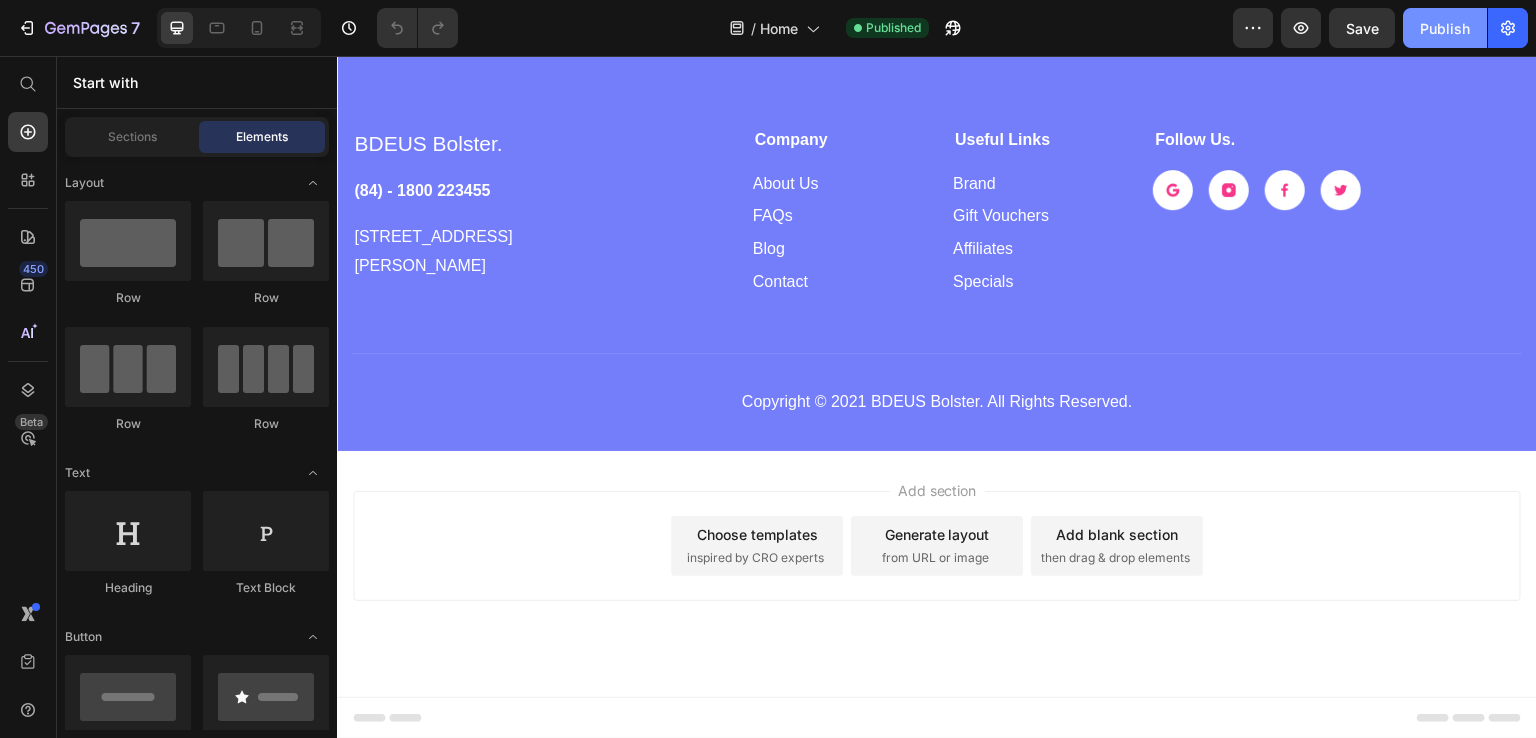 click on "Publish" at bounding box center (1445, 28) 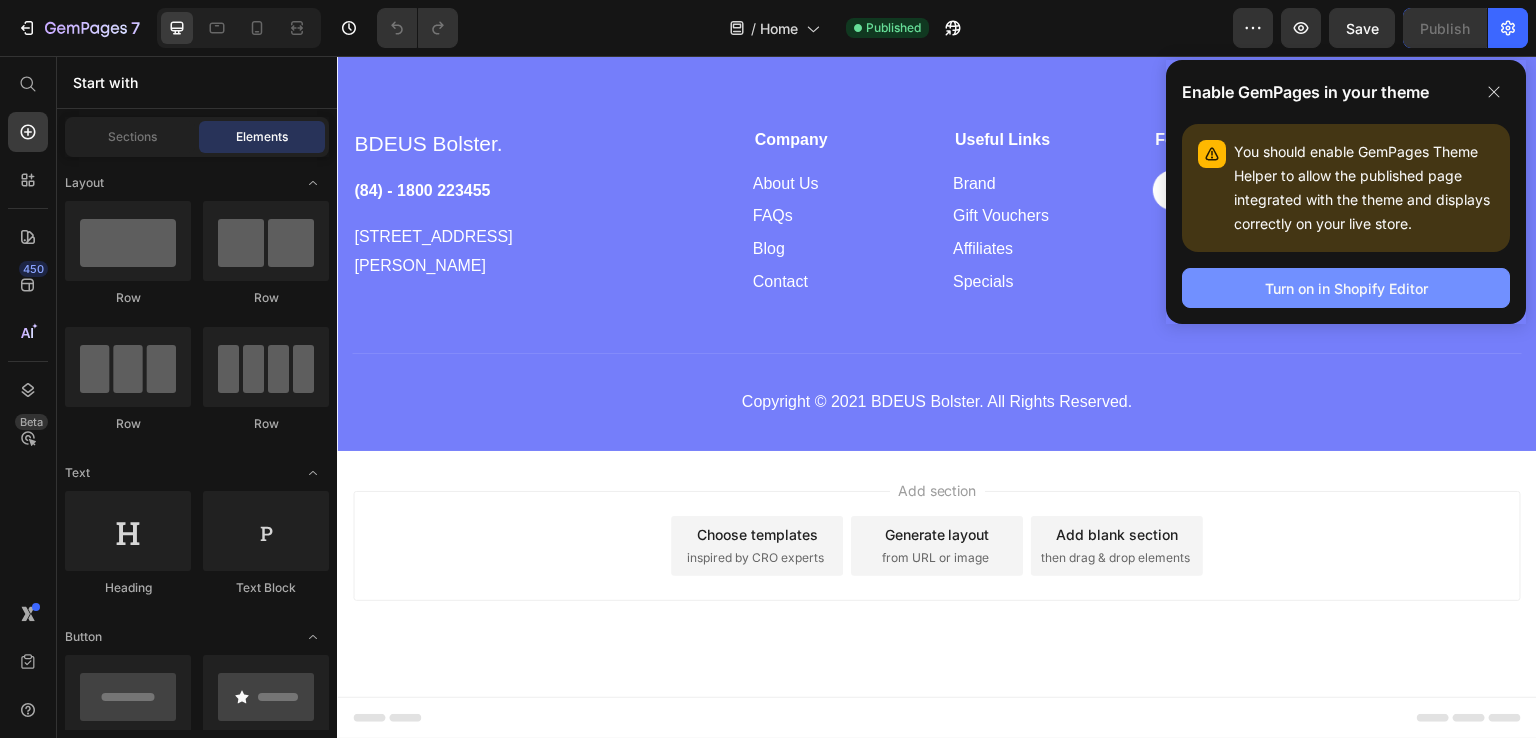 click on "Turn on in Shopify Editor" at bounding box center [1346, 288] 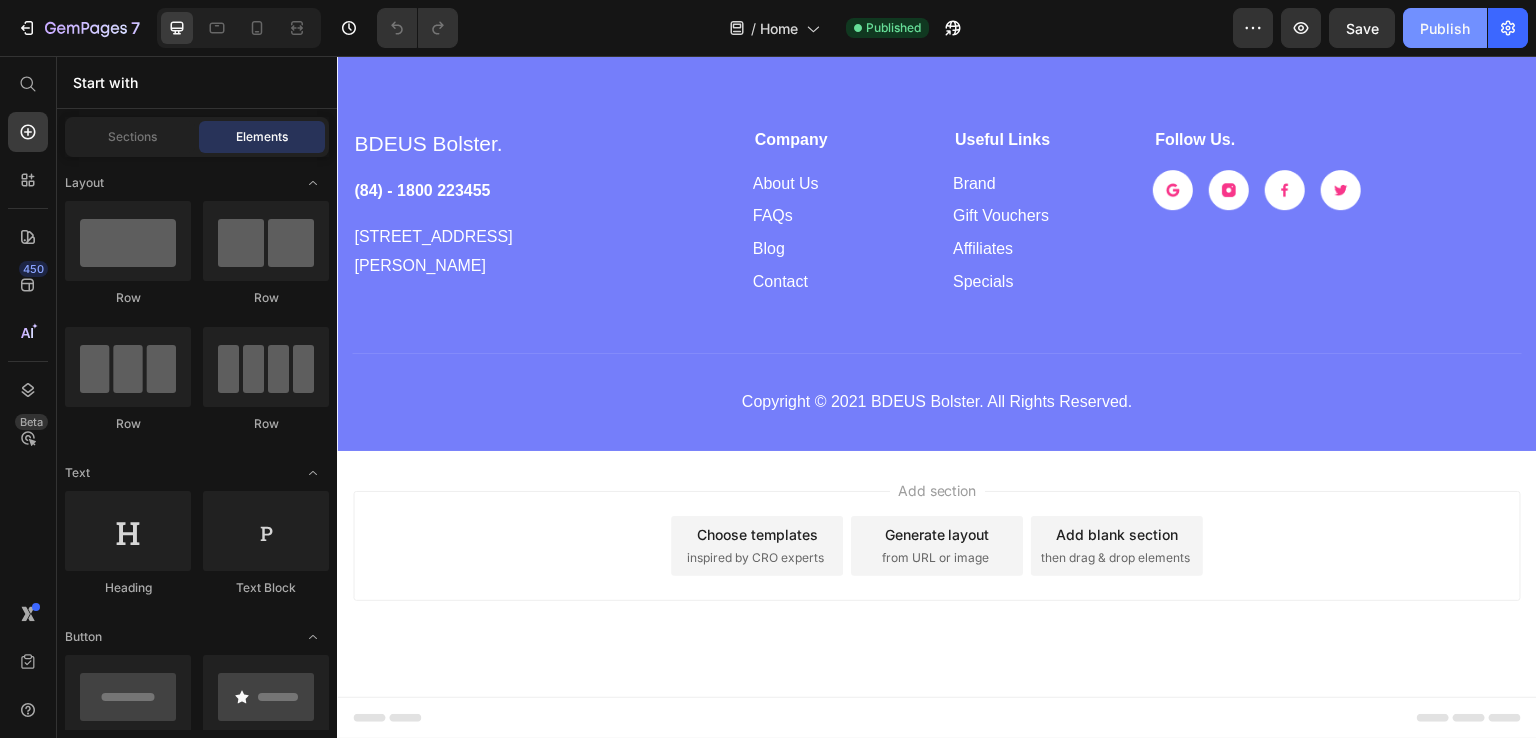 click on "Publish" 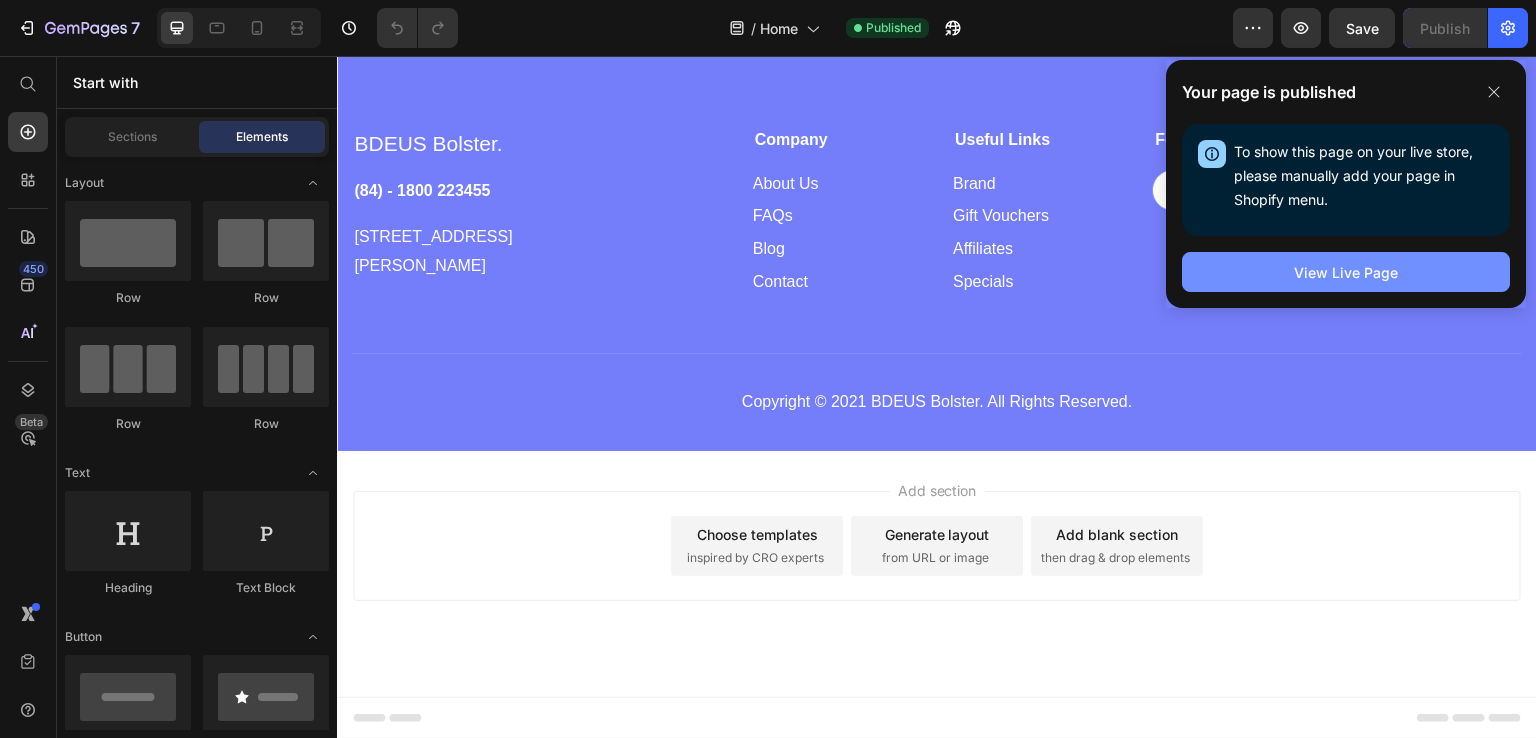 click on "View Live Page" at bounding box center (1346, 272) 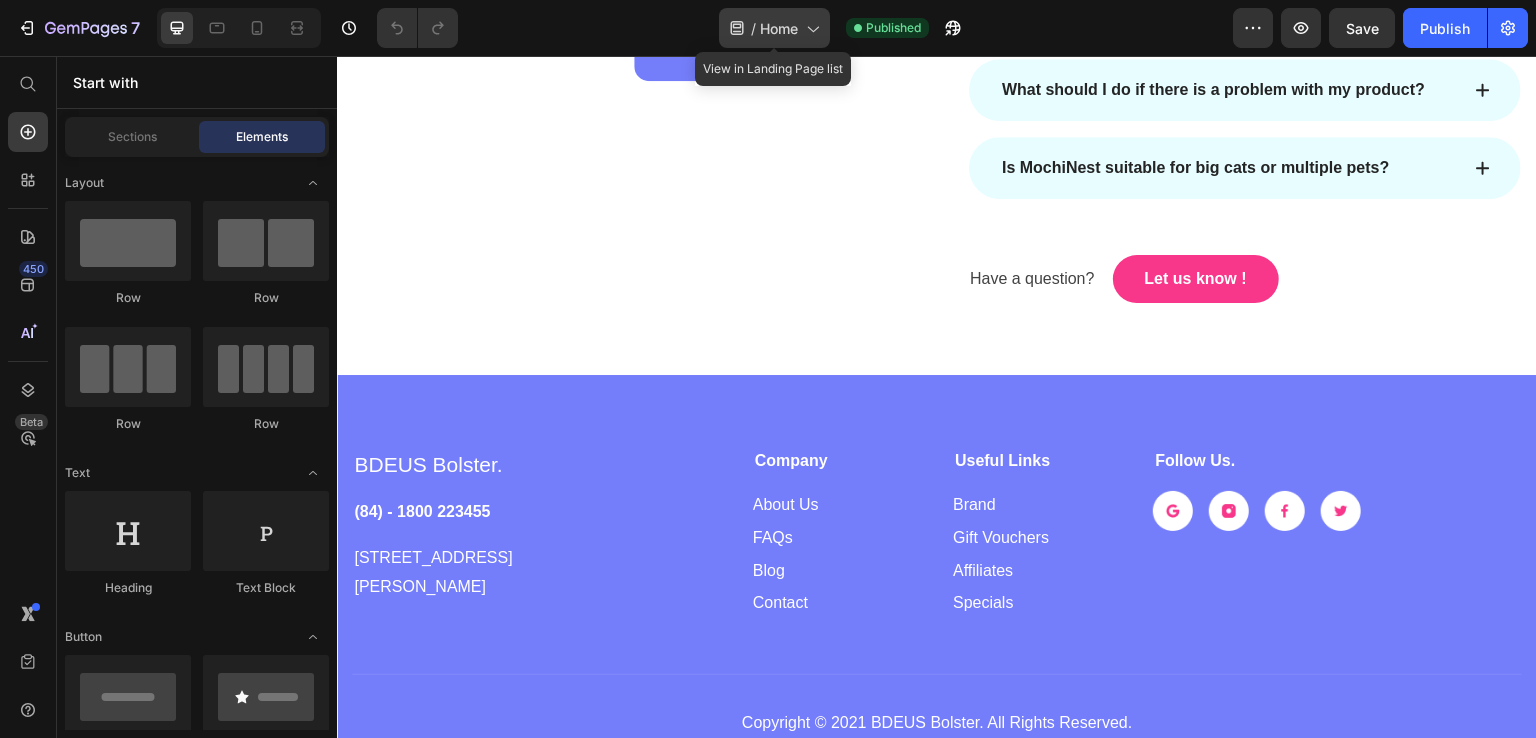 scroll, scrollTop: 4916, scrollLeft: 0, axis: vertical 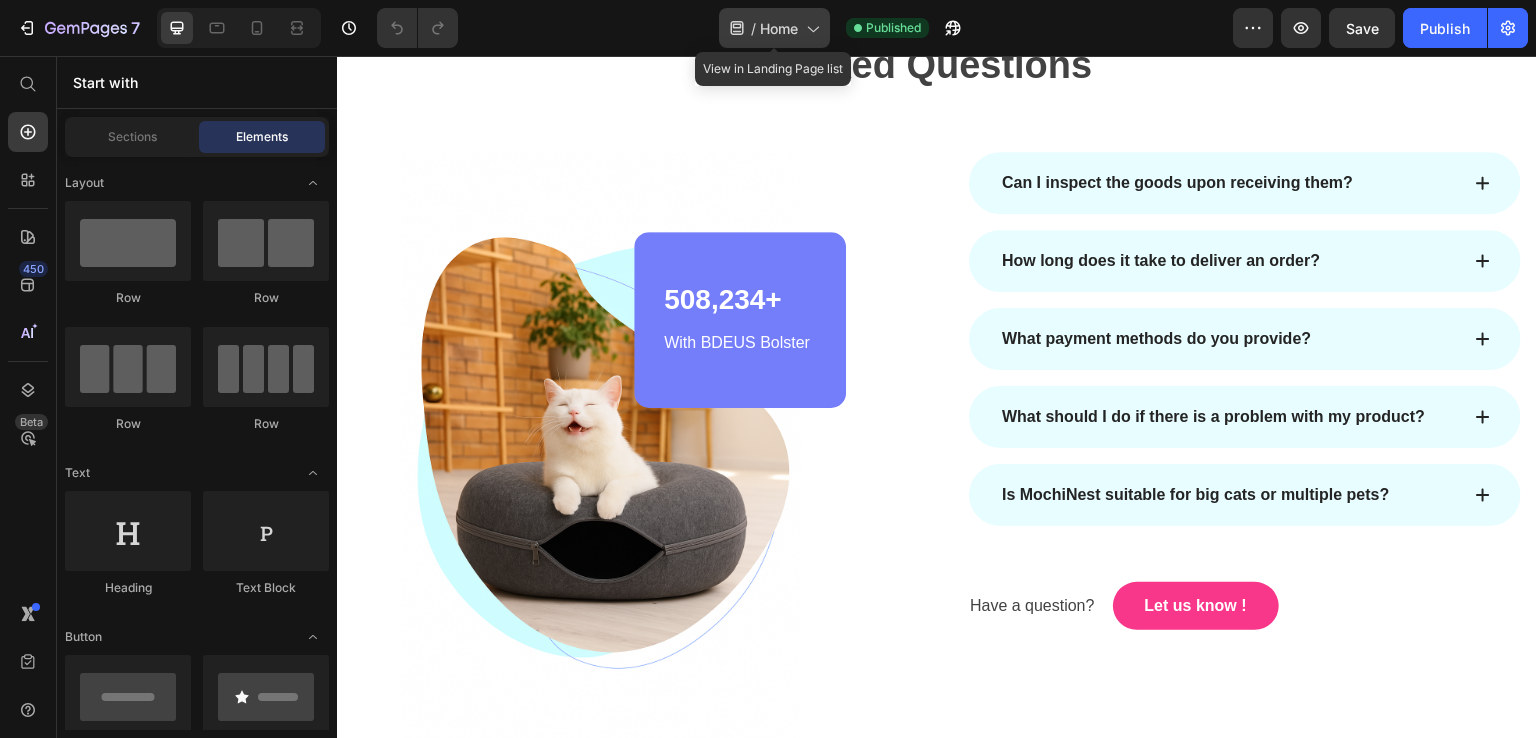 click on "Home" at bounding box center (779, 28) 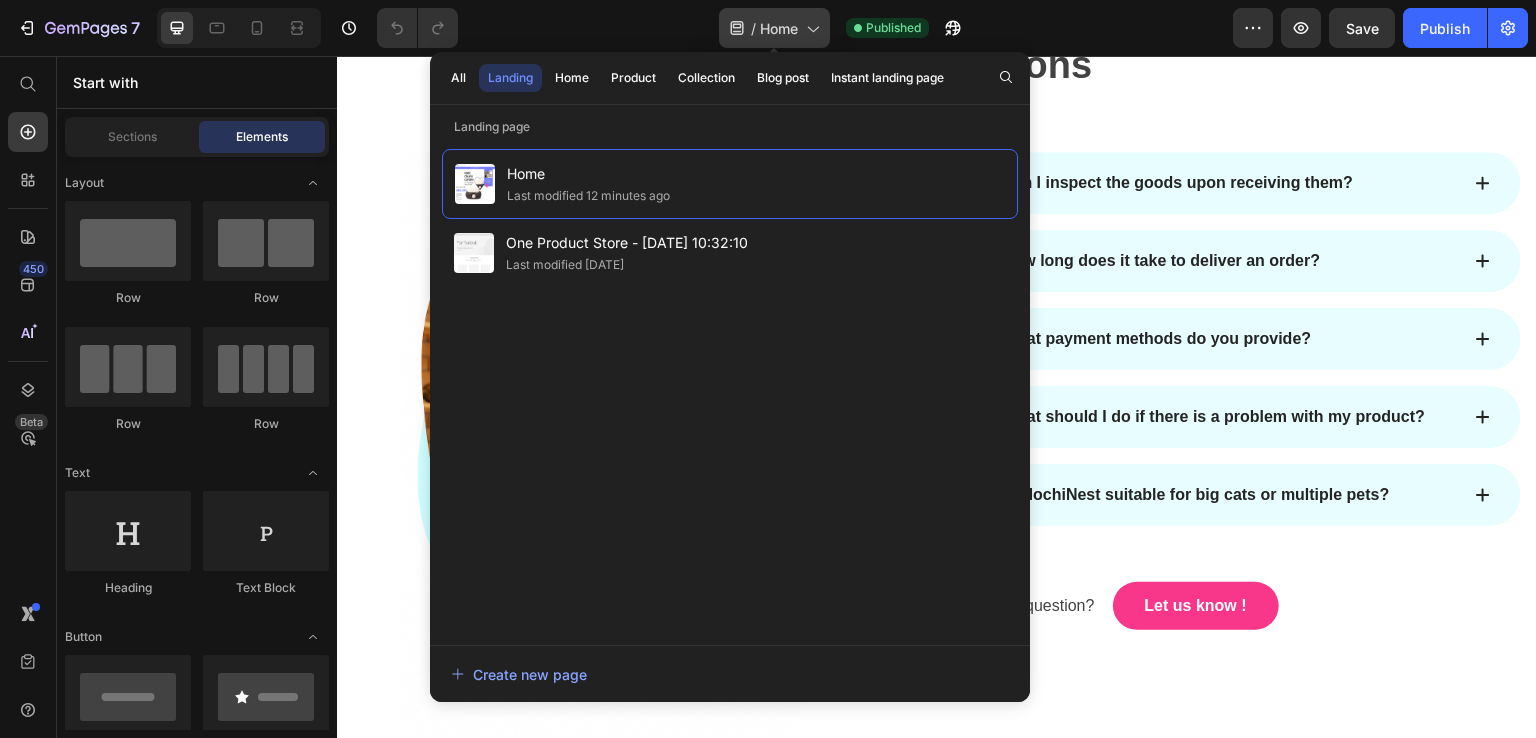 click on "Home" at bounding box center (779, 28) 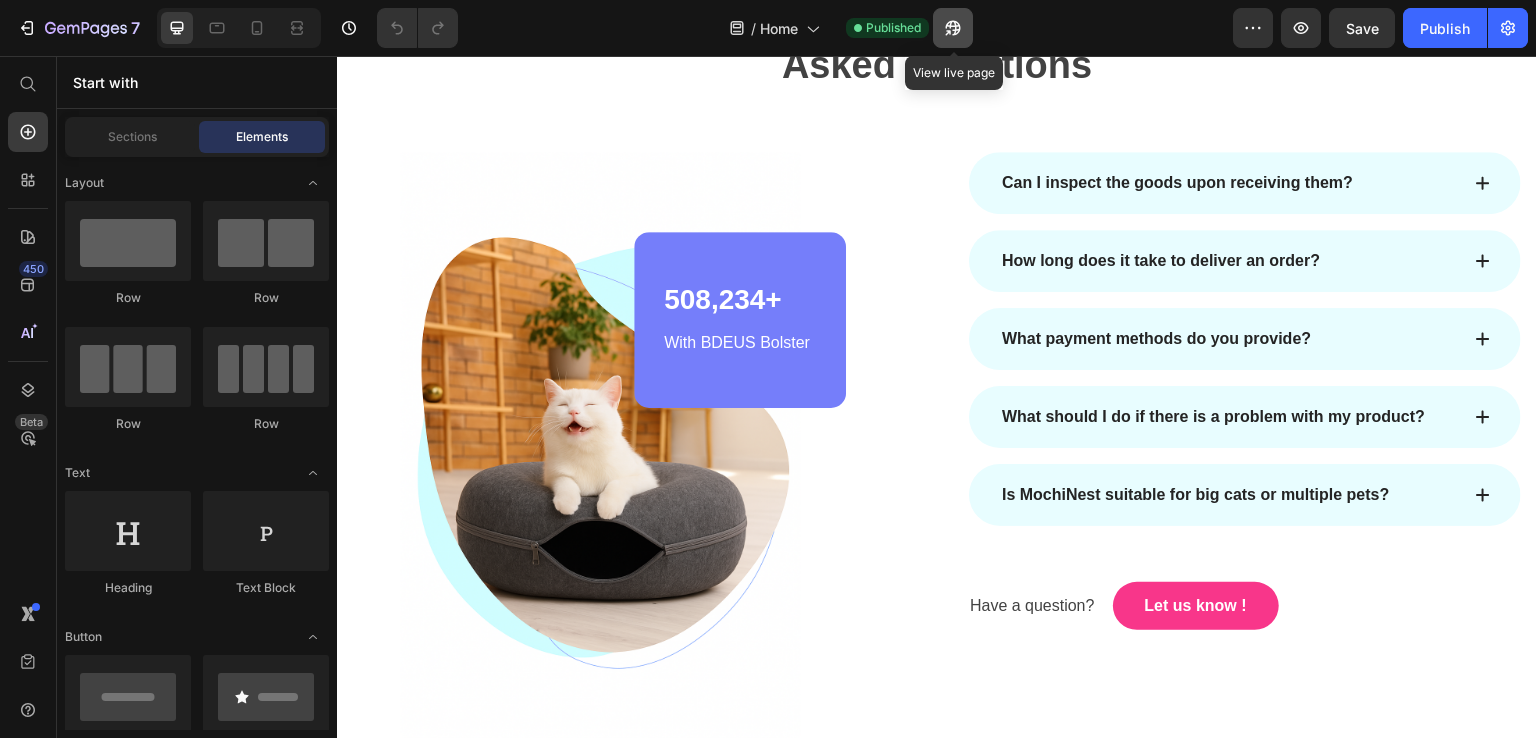 click 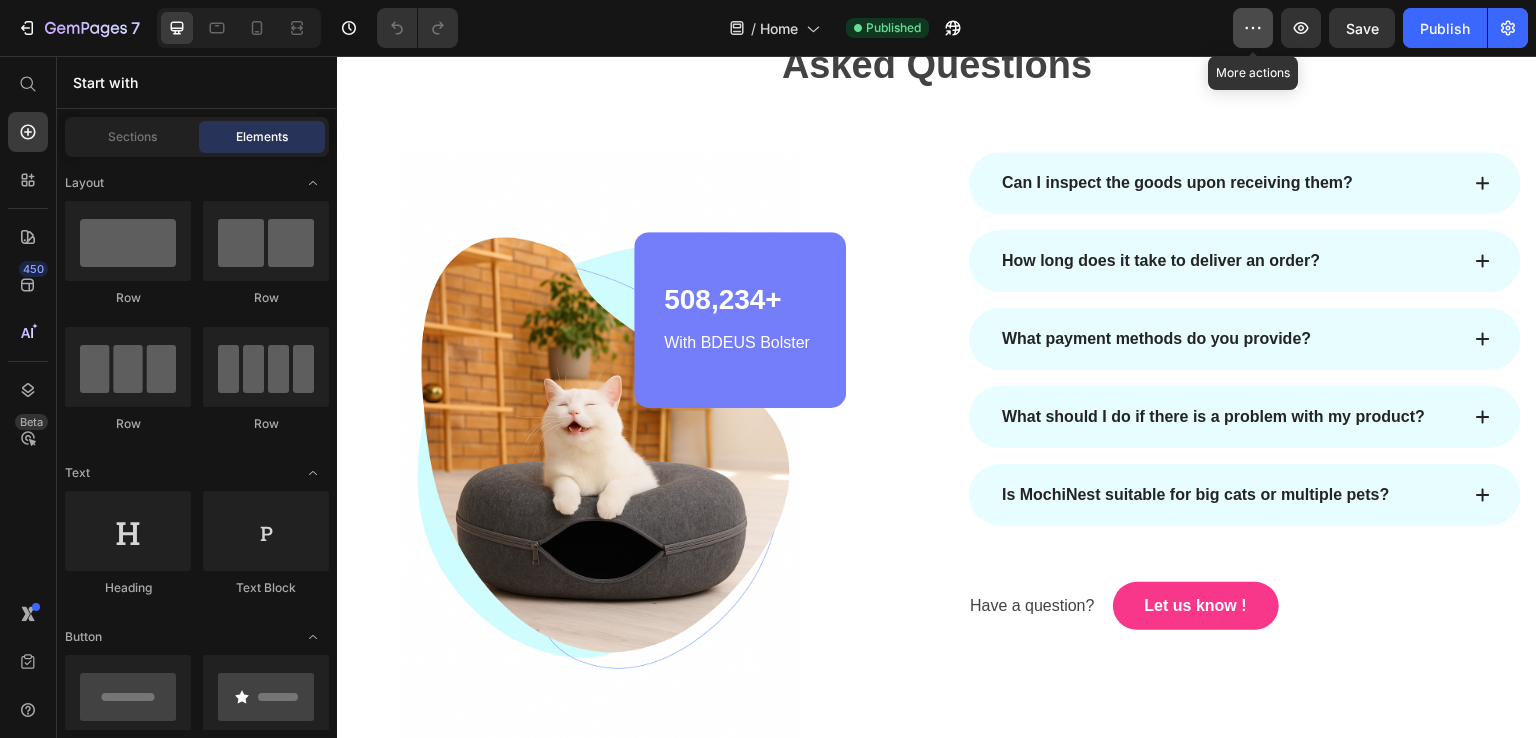 click 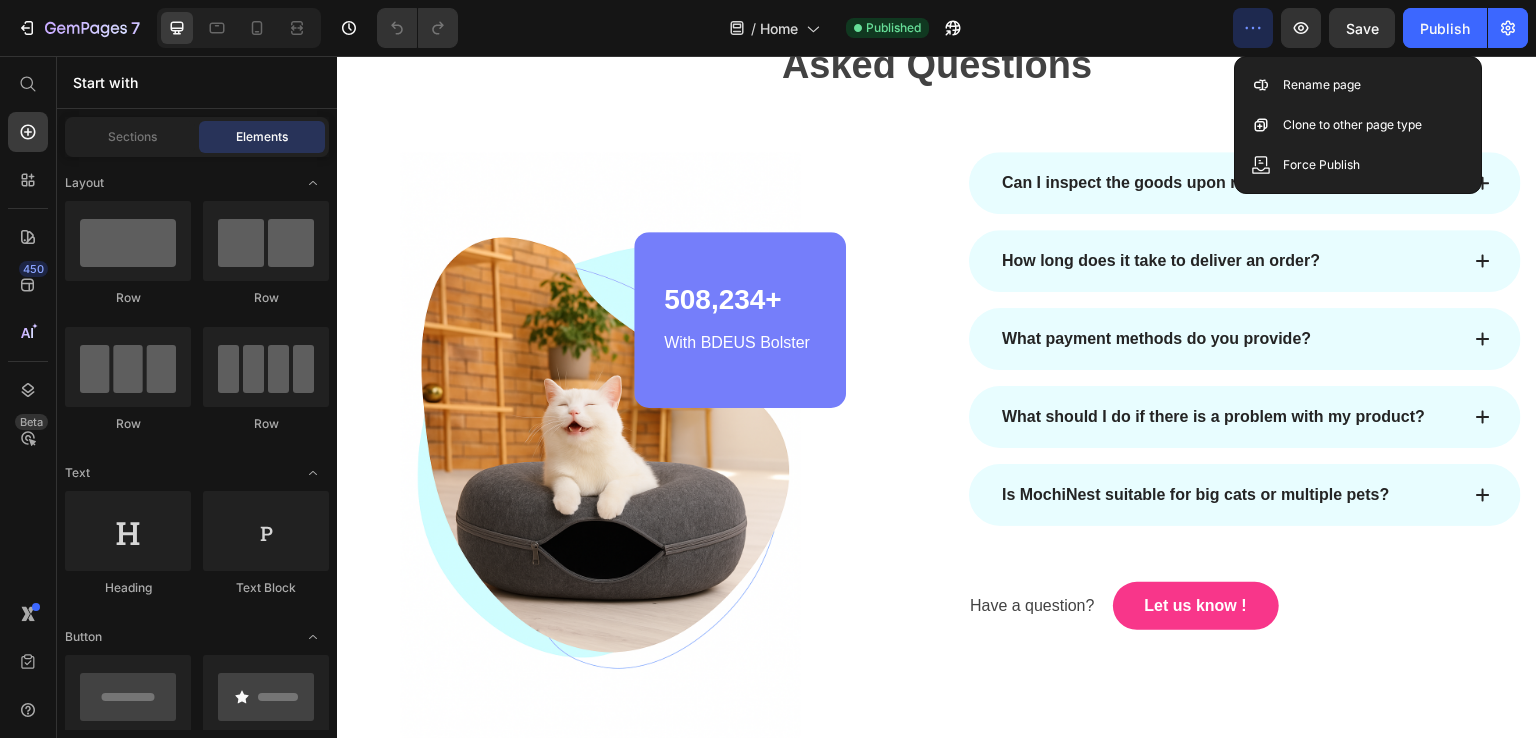 click 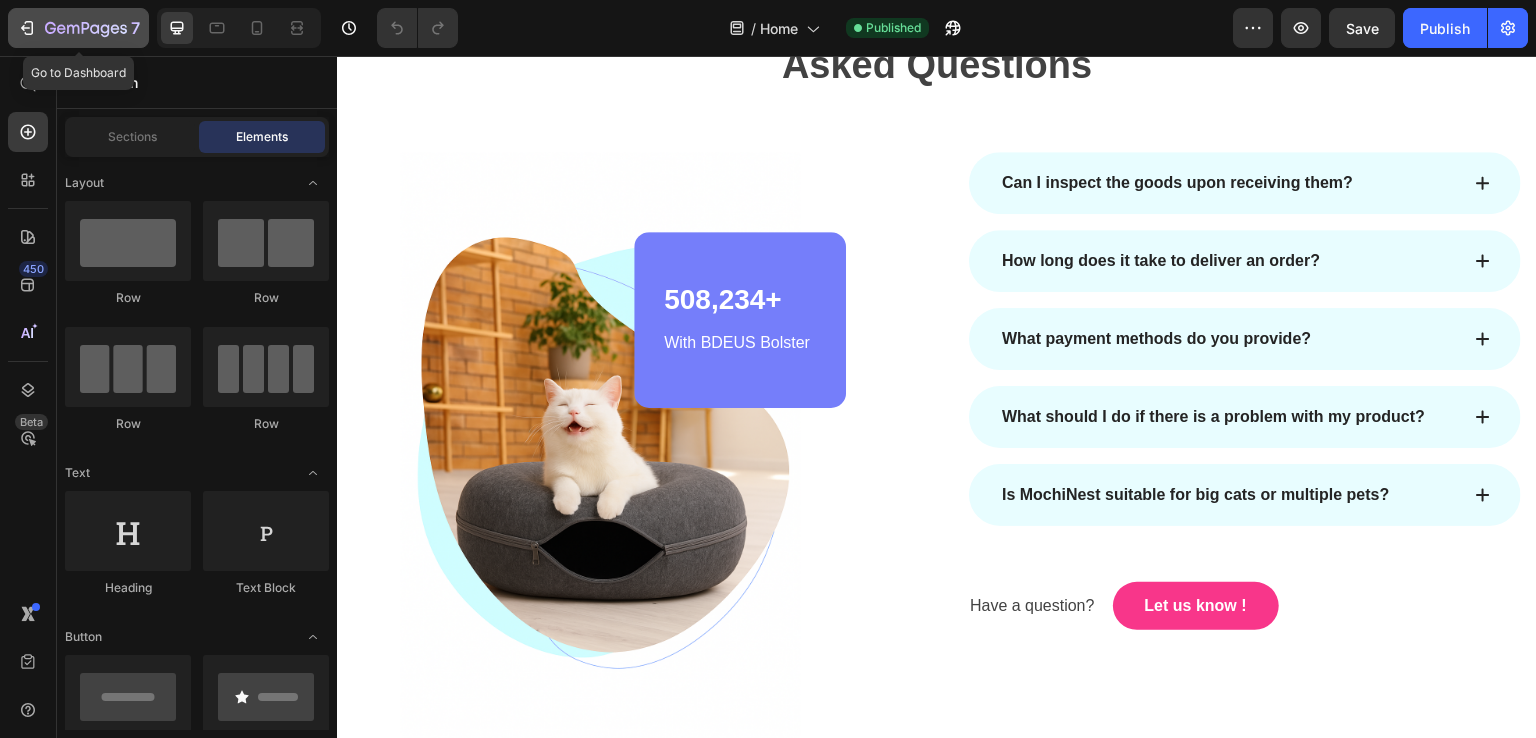 click 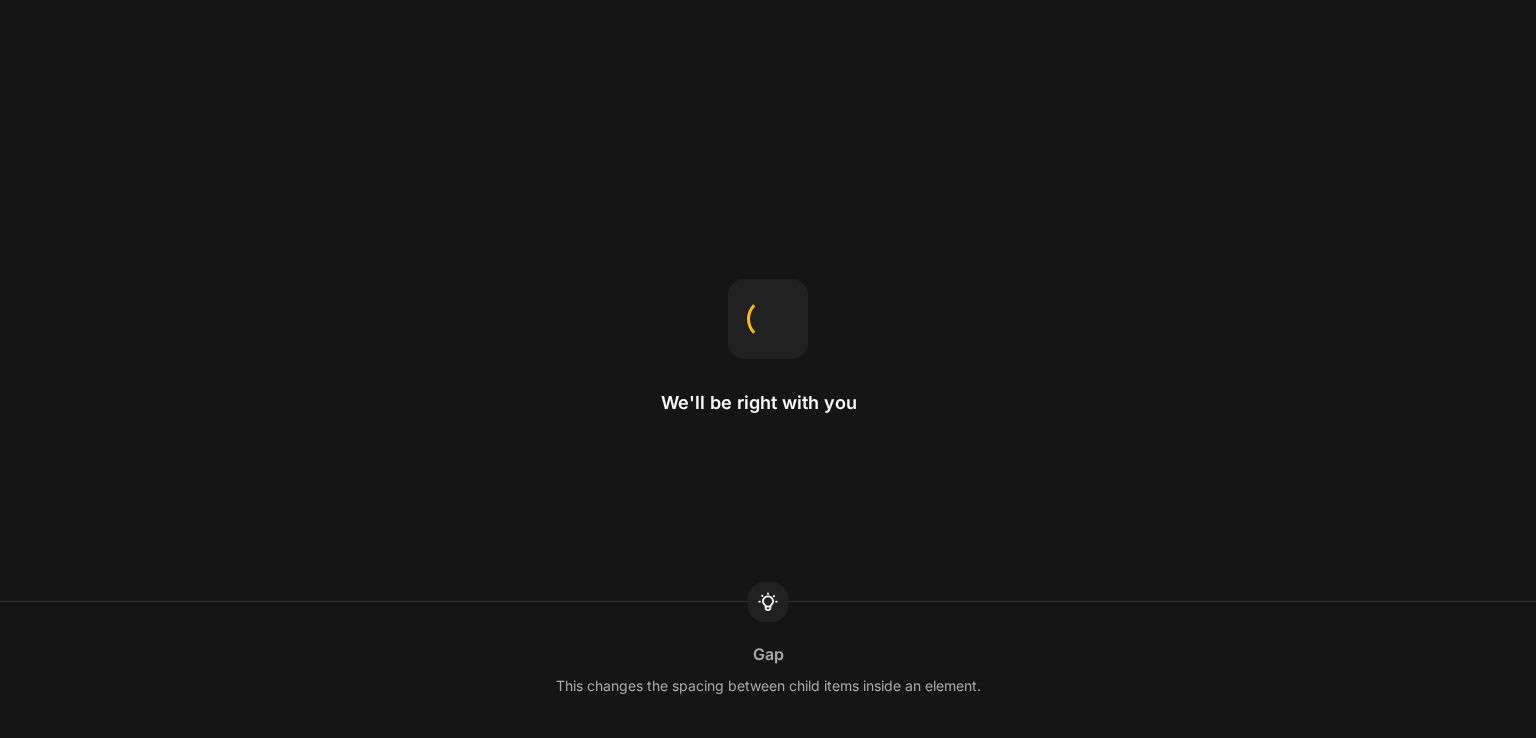 scroll, scrollTop: 0, scrollLeft: 0, axis: both 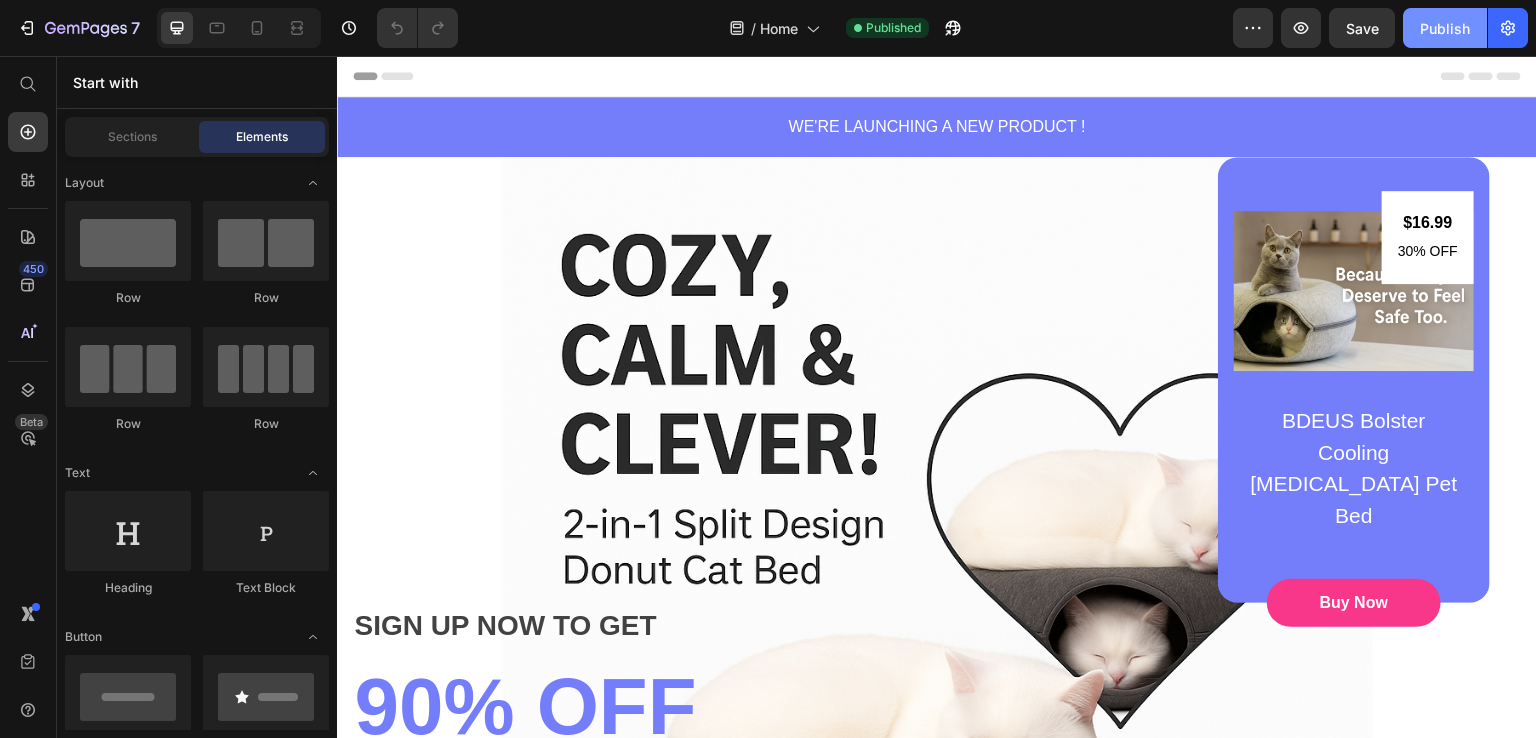 click on "Publish" at bounding box center [1445, 28] 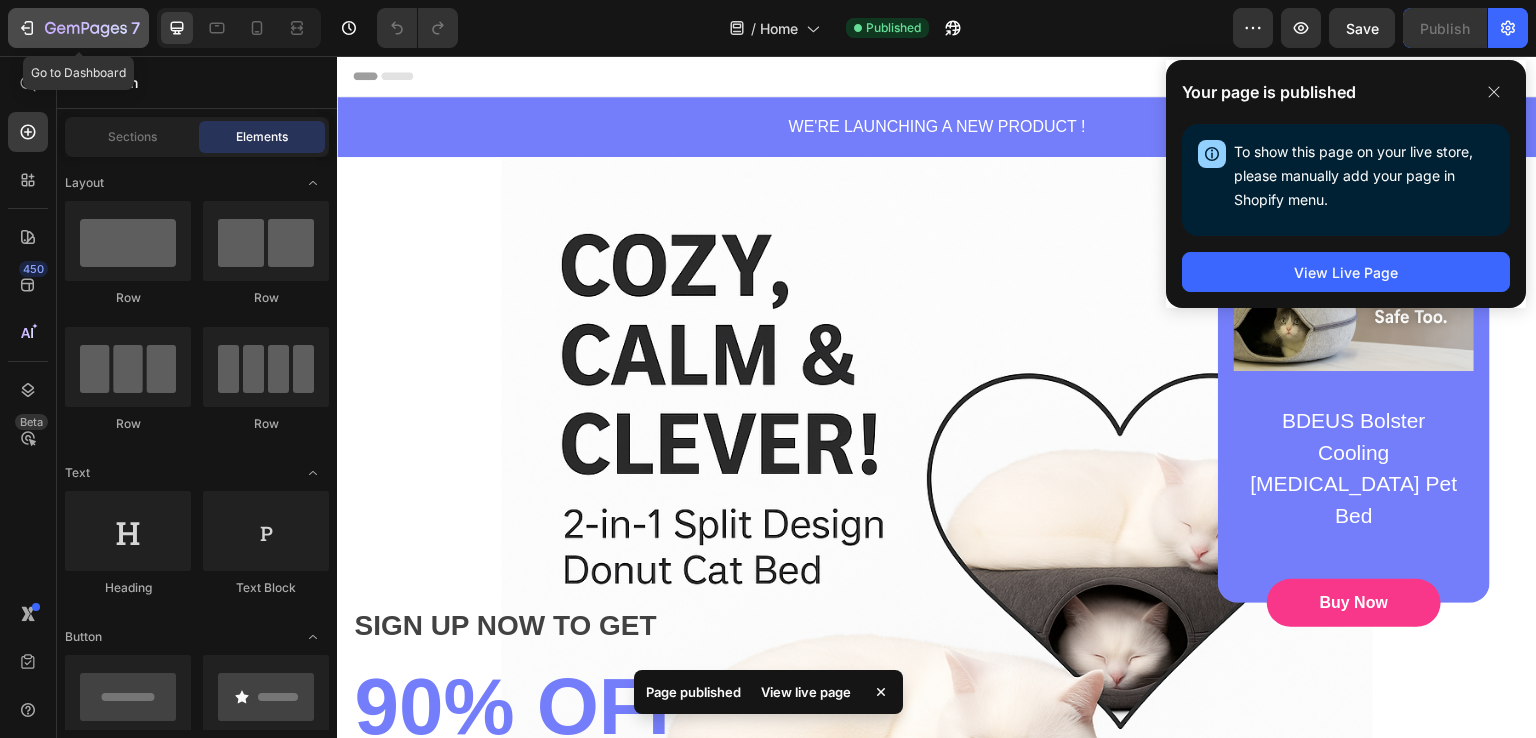 click 